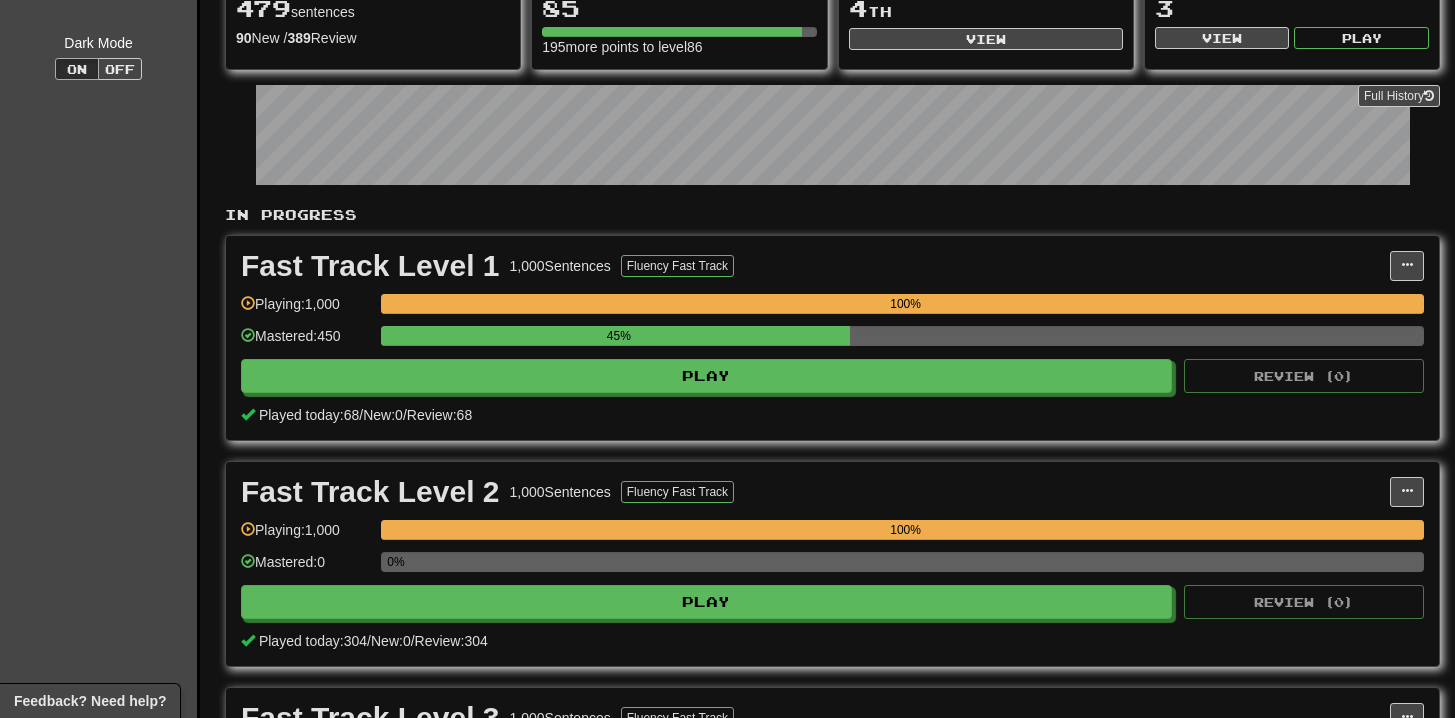 scroll, scrollTop: 581, scrollLeft: 0, axis: vertical 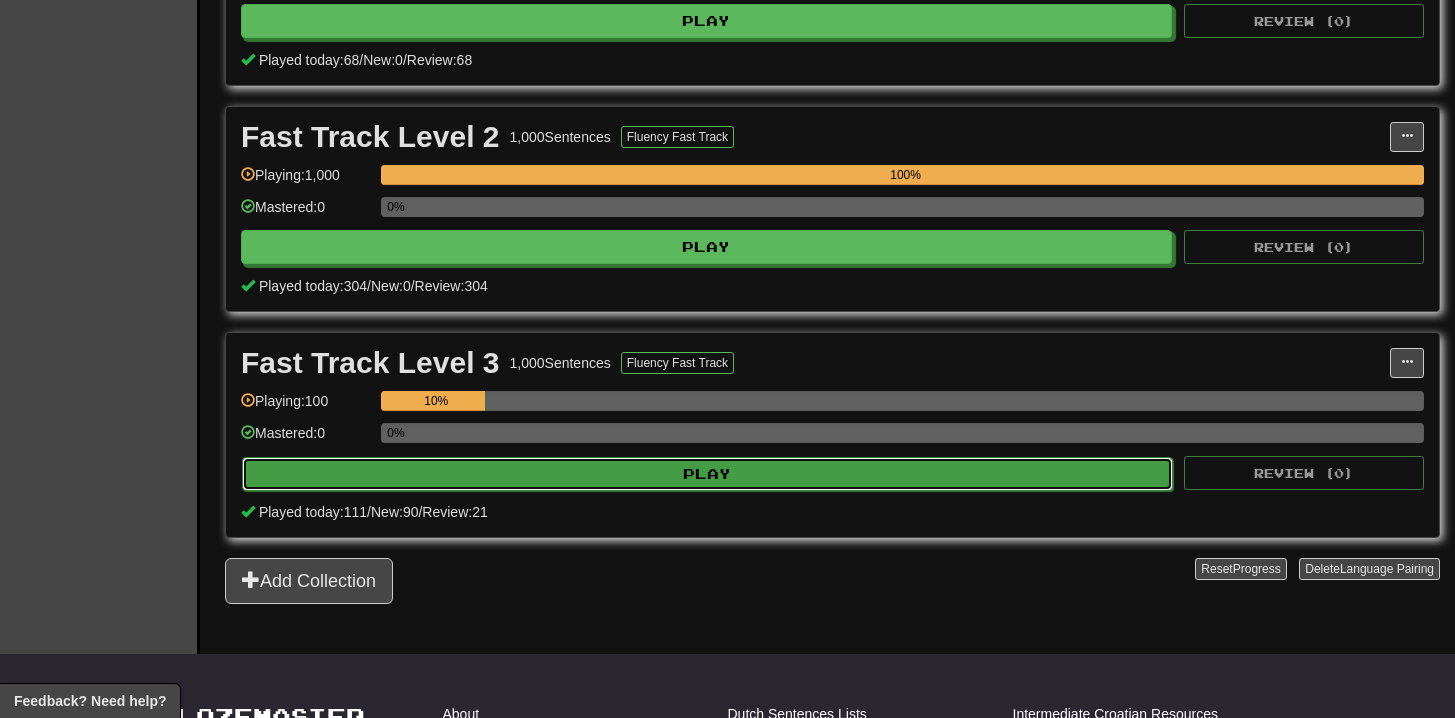 click on "Play" at bounding box center (707, 474) 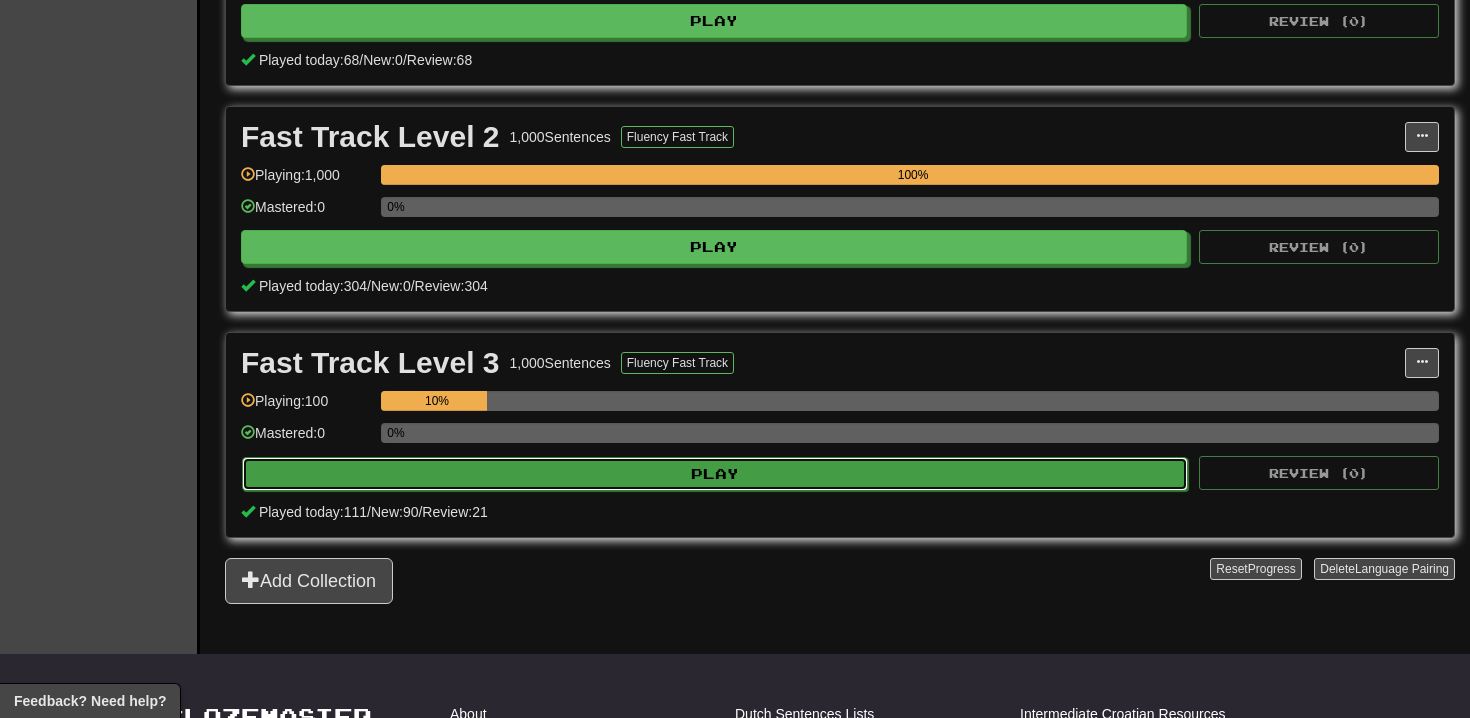 select on "**" 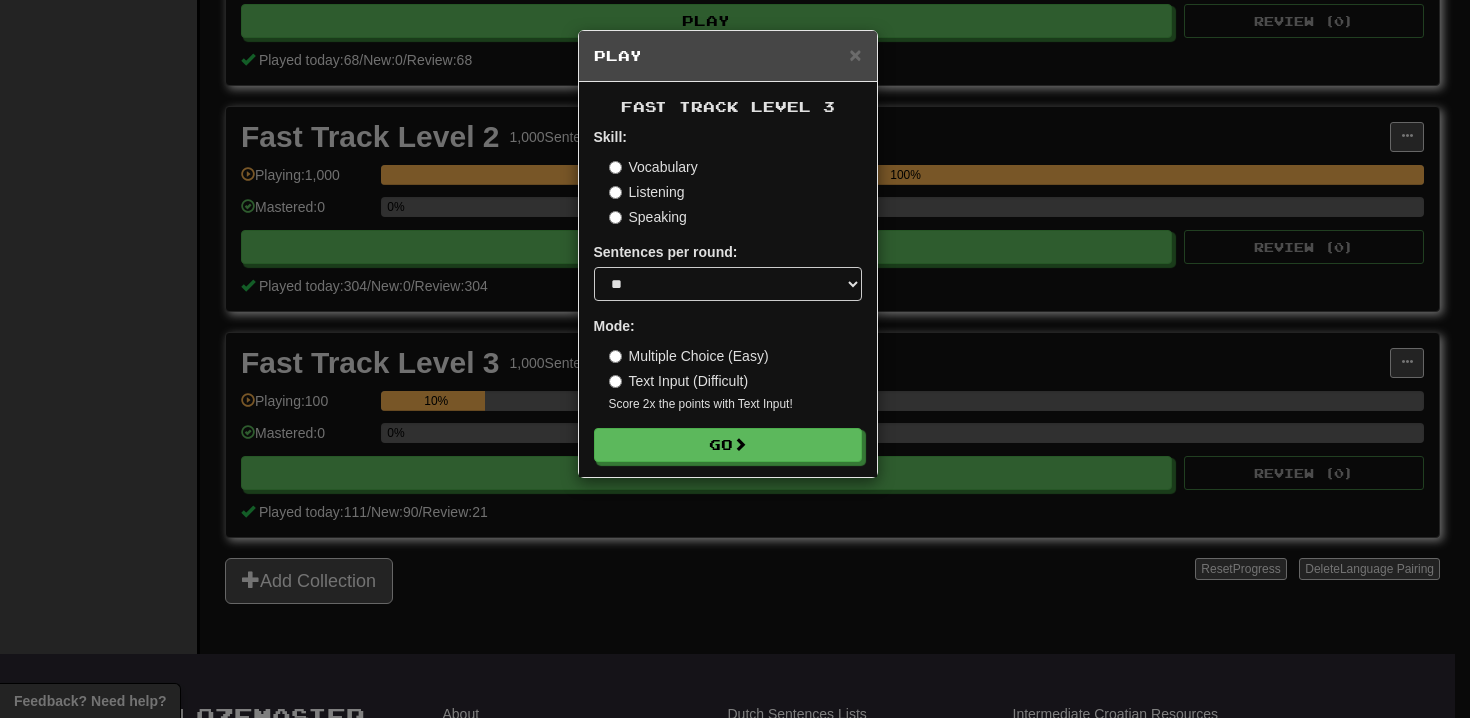 click on "× Play Fast Track Level 3 Skill: Vocabulary Listening Speaking Sentences per round: * ** ** ** ** ** *** ******** Mode: Multiple Choice (Easy) Text Input (Difficult) Score 2x the points with Text Input ! Go" at bounding box center (735, 359) 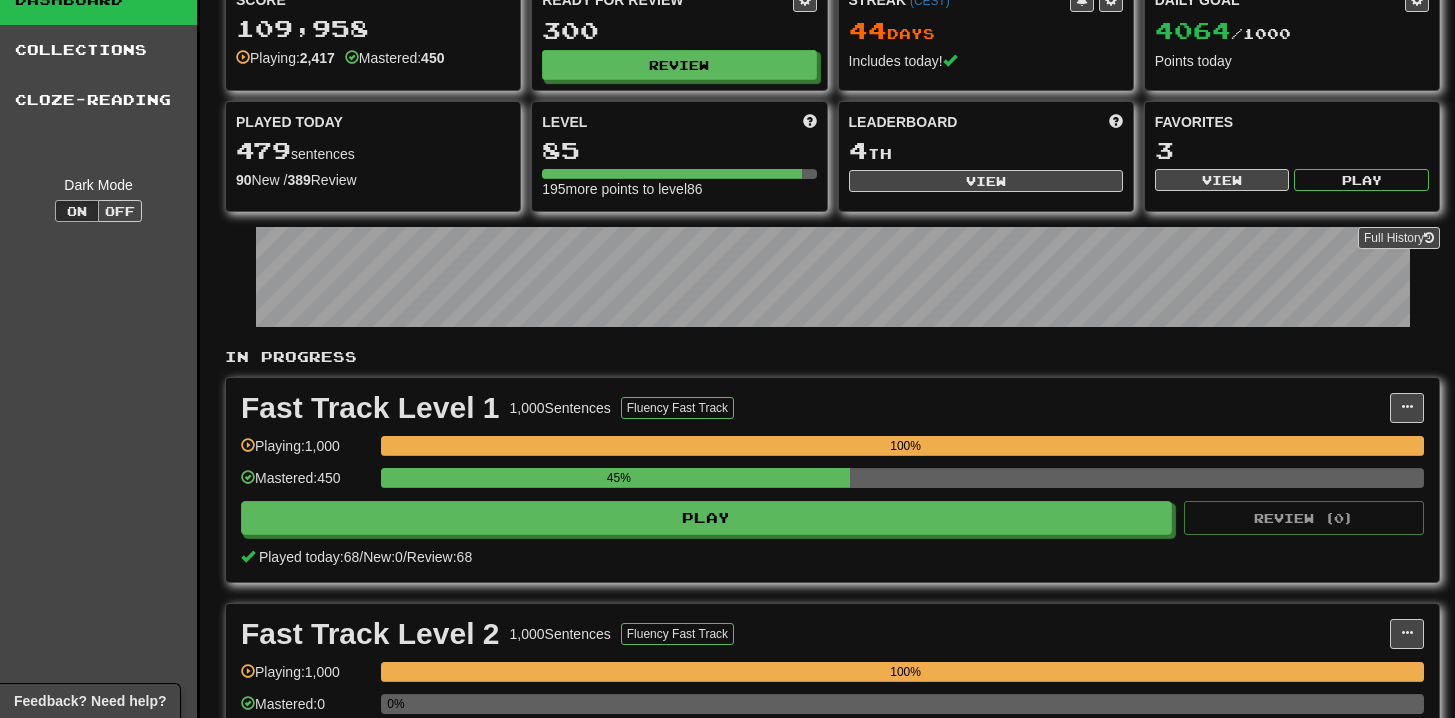 scroll, scrollTop: 0, scrollLeft: 0, axis: both 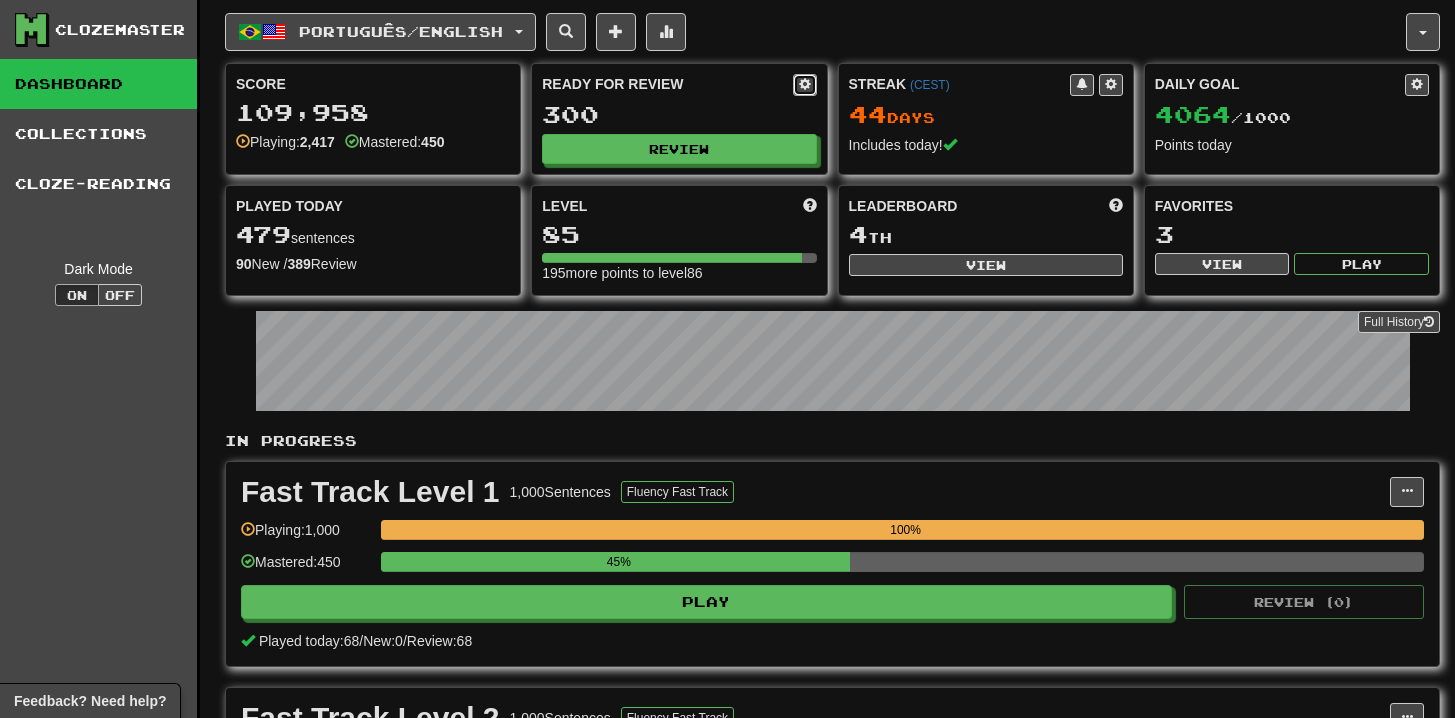 click at bounding box center (805, 84) 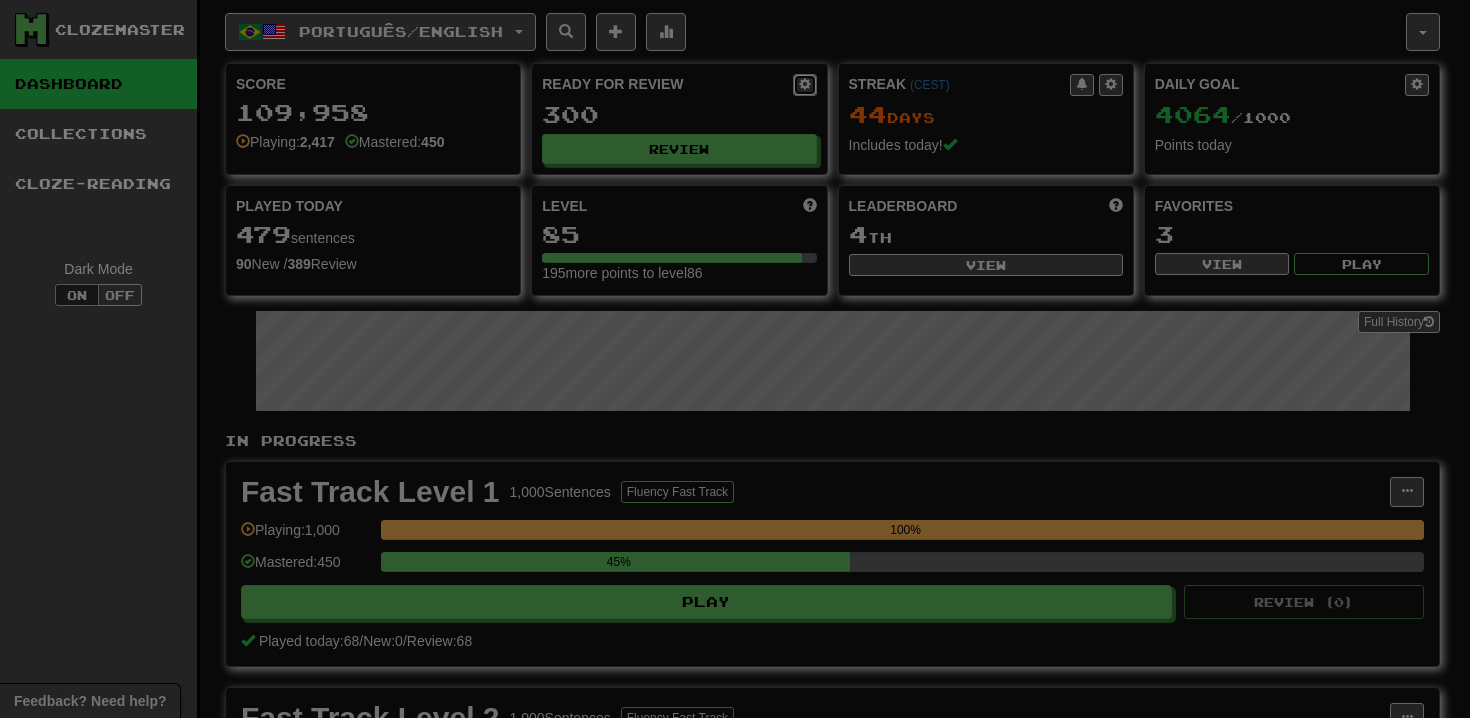 type on "***" 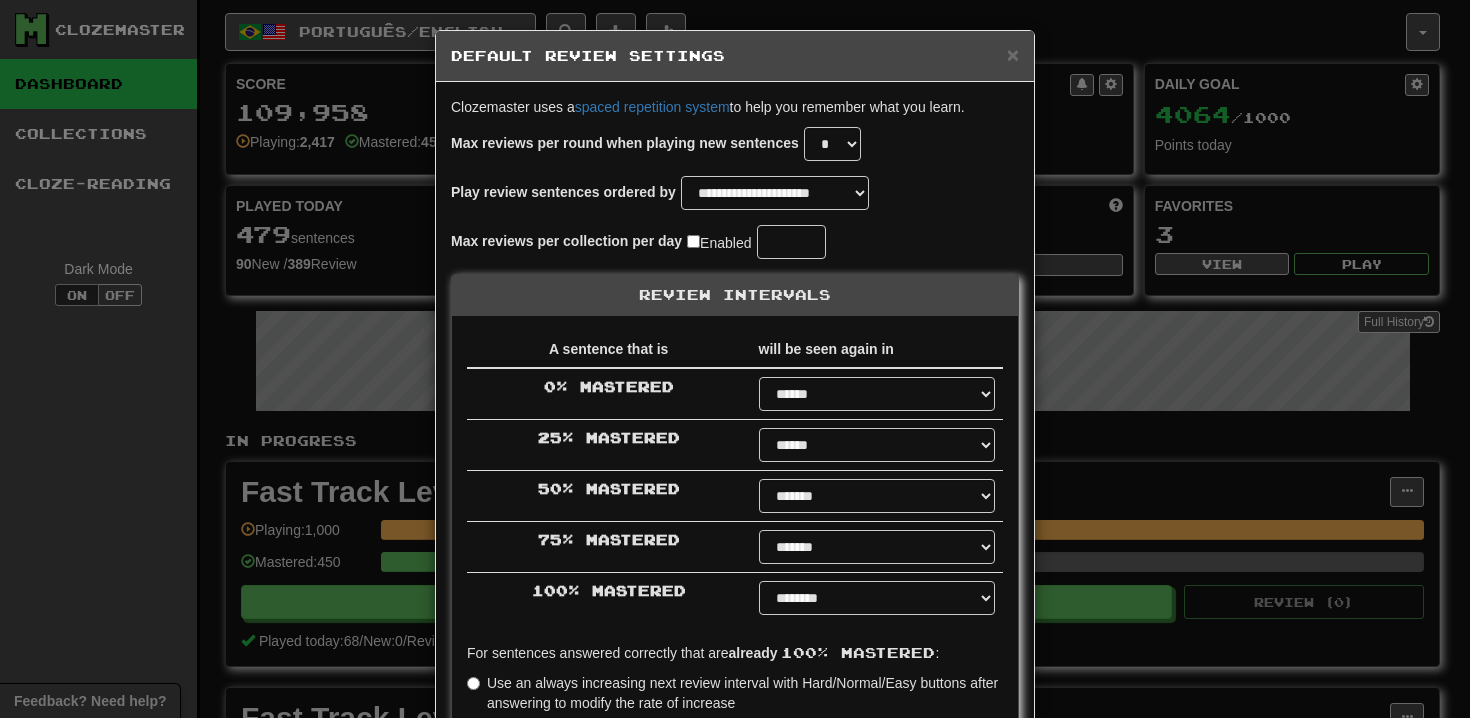 click on "**********" at bounding box center [735, 359] 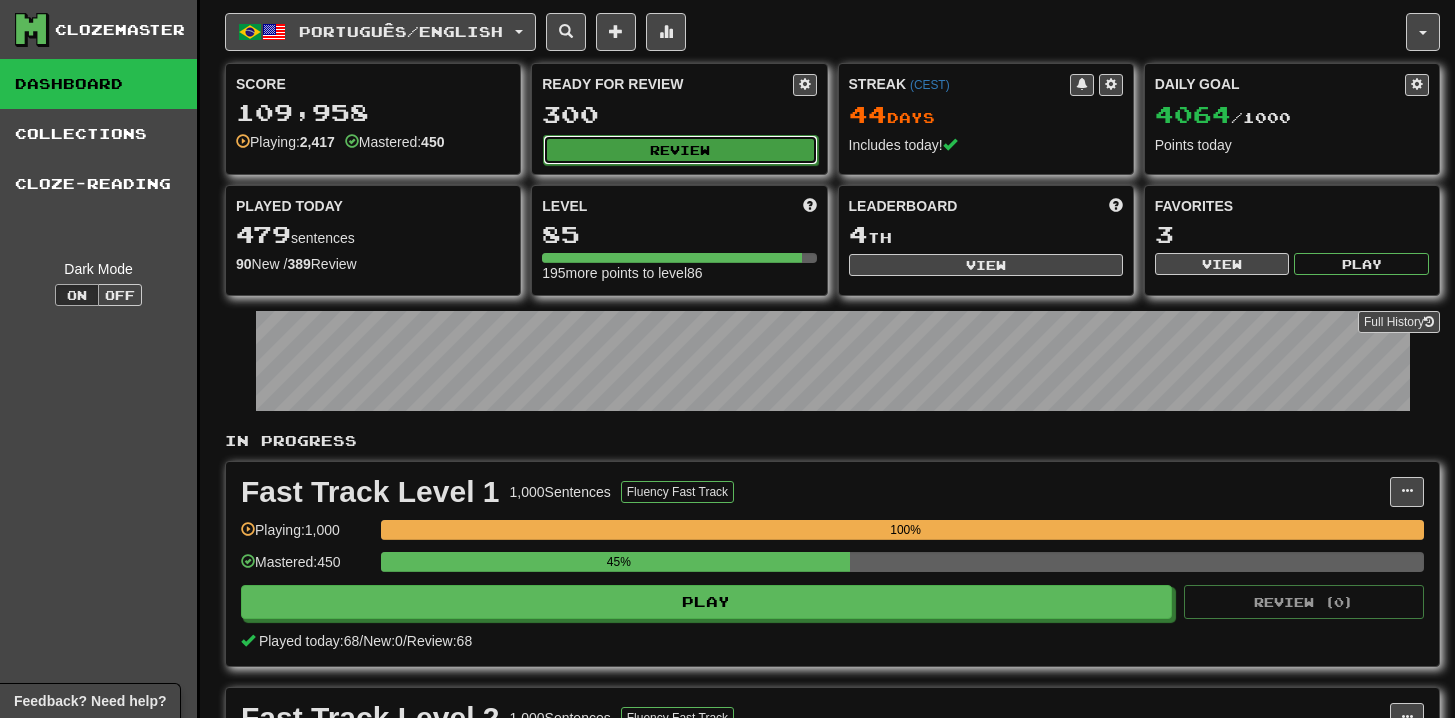click on "Review" at bounding box center (680, 150) 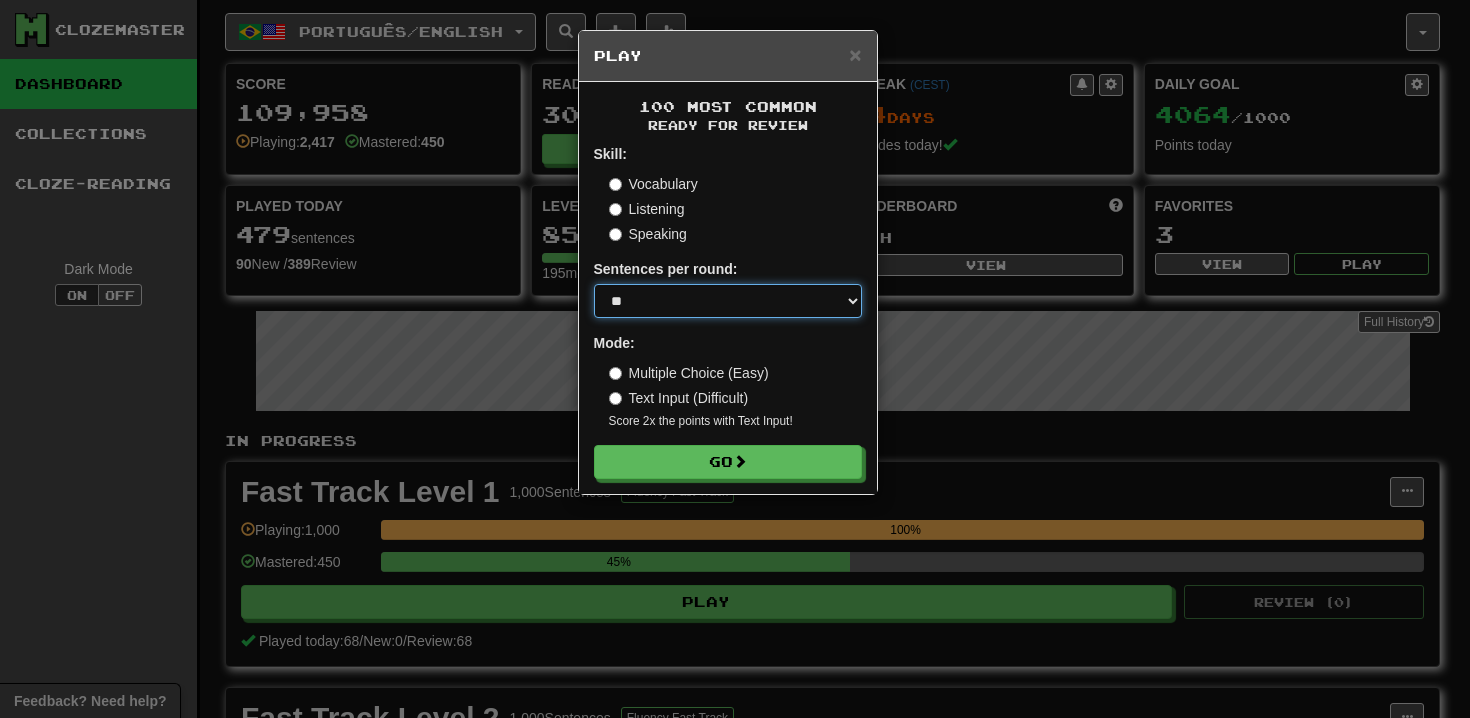 click on "* ** ** ** ** ** *** ********" at bounding box center [728, 301] 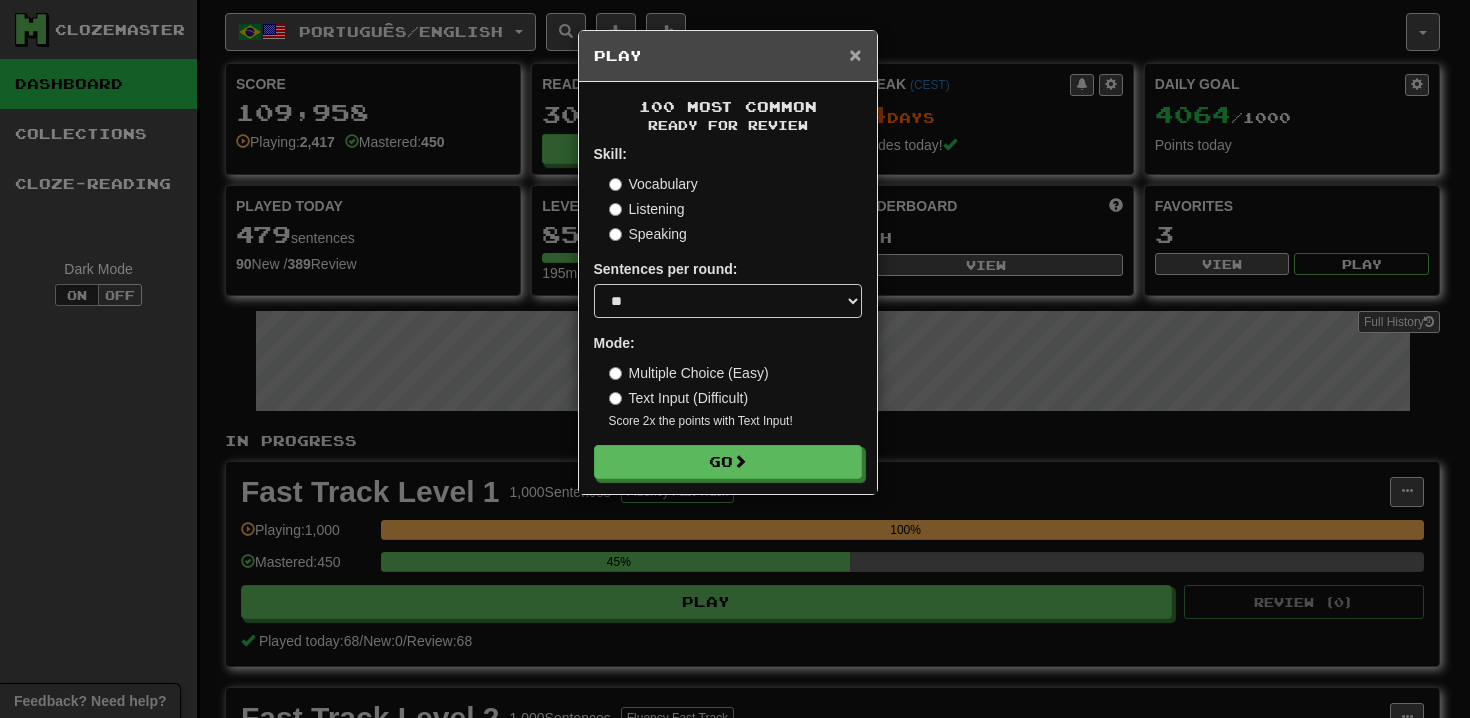 click on "×" at bounding box center (855, 54) 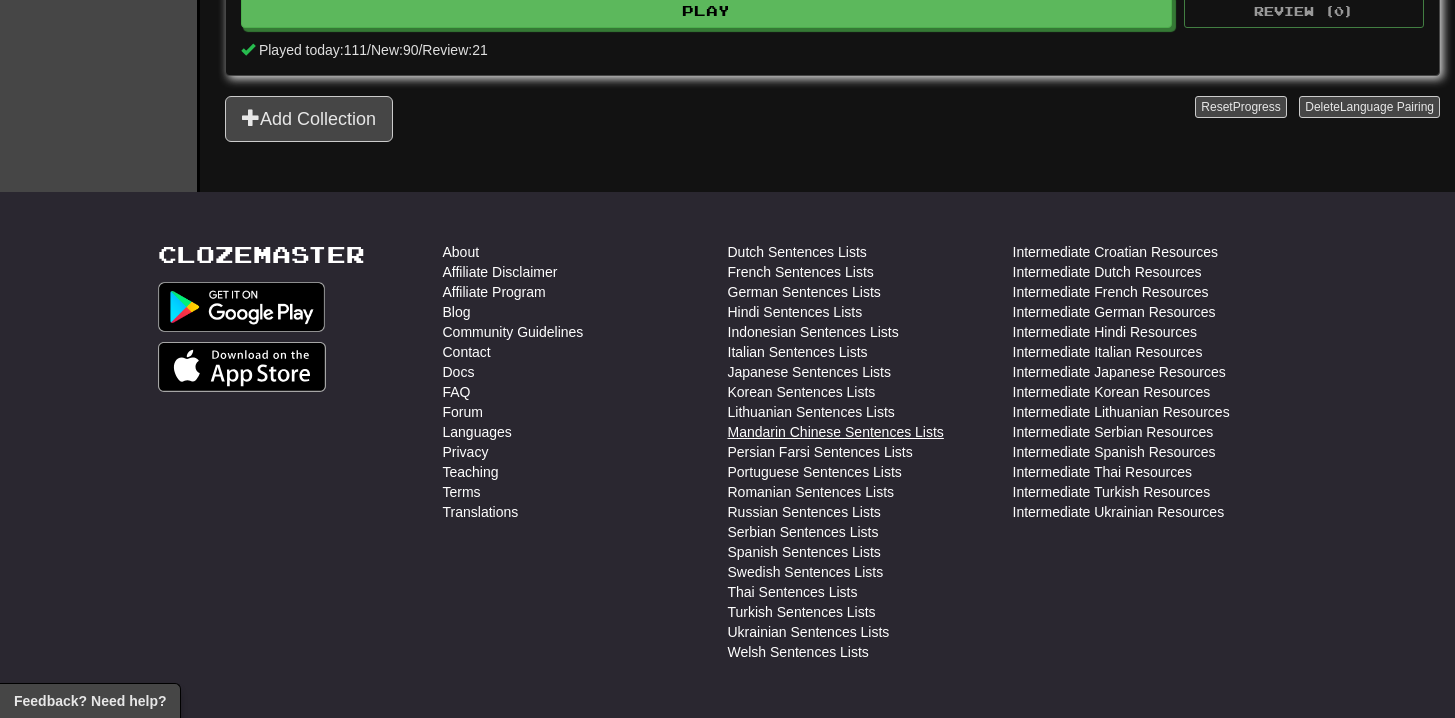 scroll, scrollTop: 762, scrollLeft: 0, axis: vertical 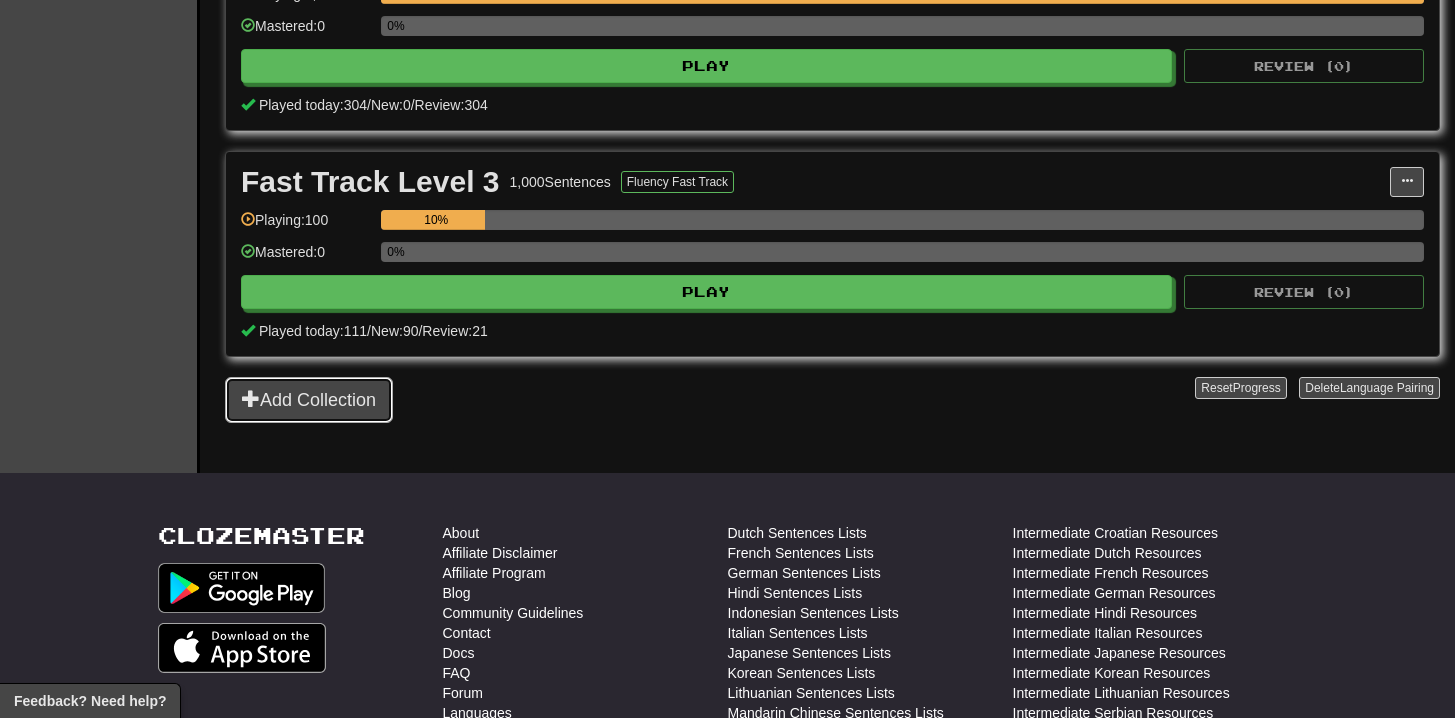 click on "Add Collection" at bounding box center (309, 400) 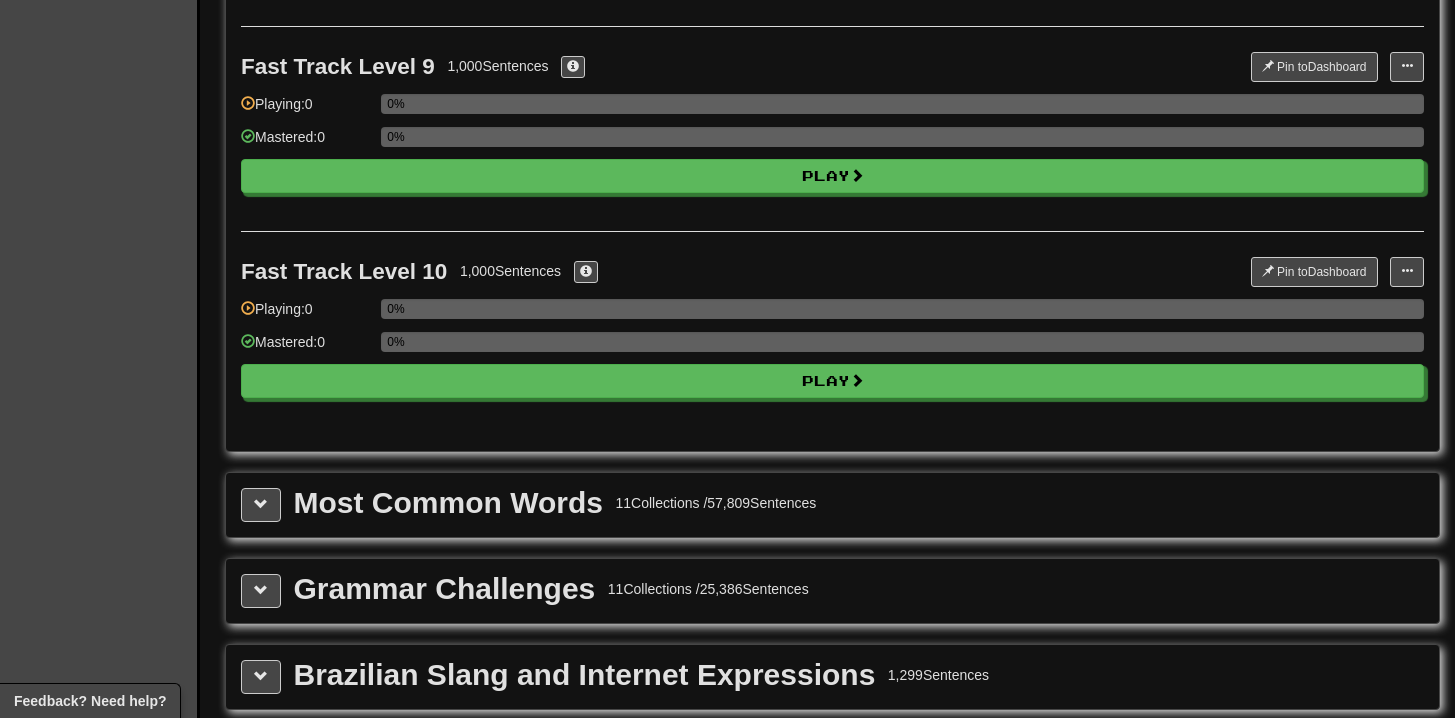 scroll, scrollTop: 1910, scrollLeft: 0, axis: vertical 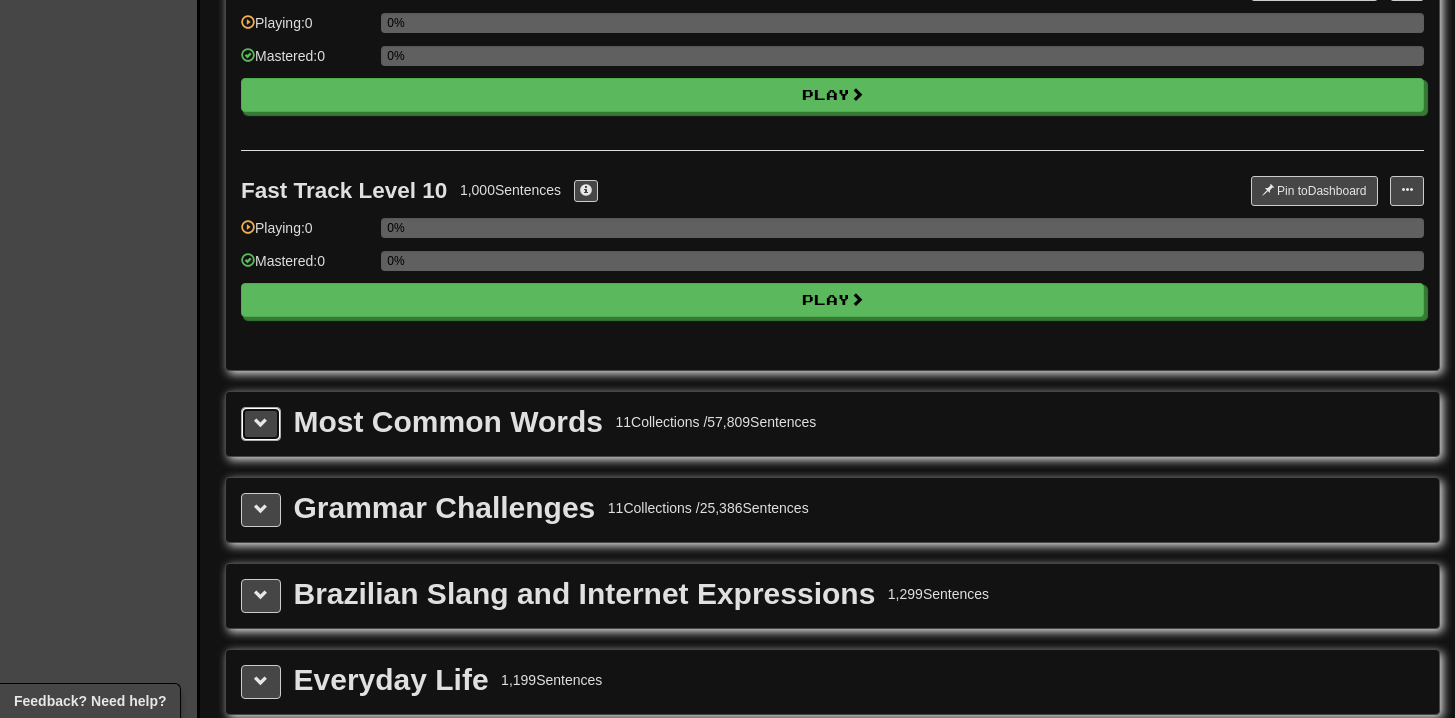 click at bounding box center [261, 424] 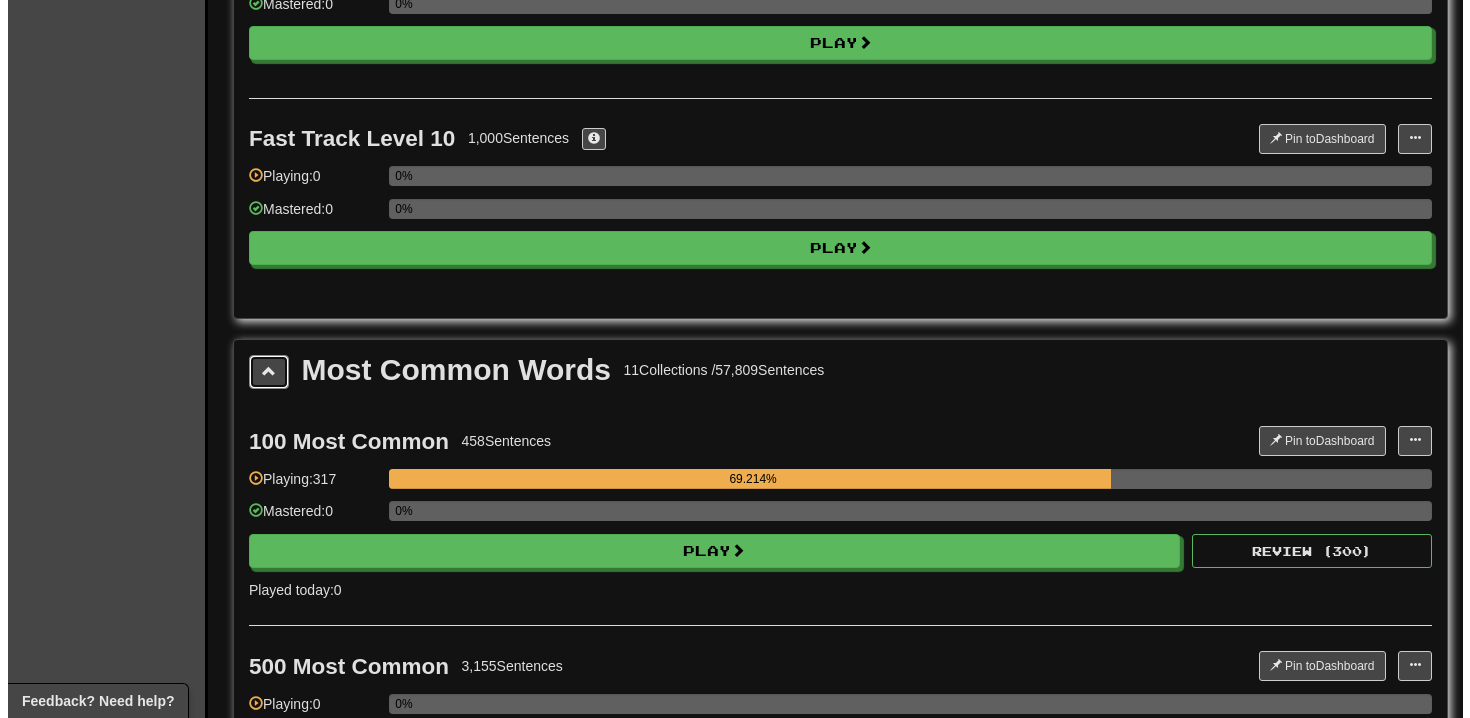 scroll, scrollTop: 2070, scrollLeft: 0, axis: vertical 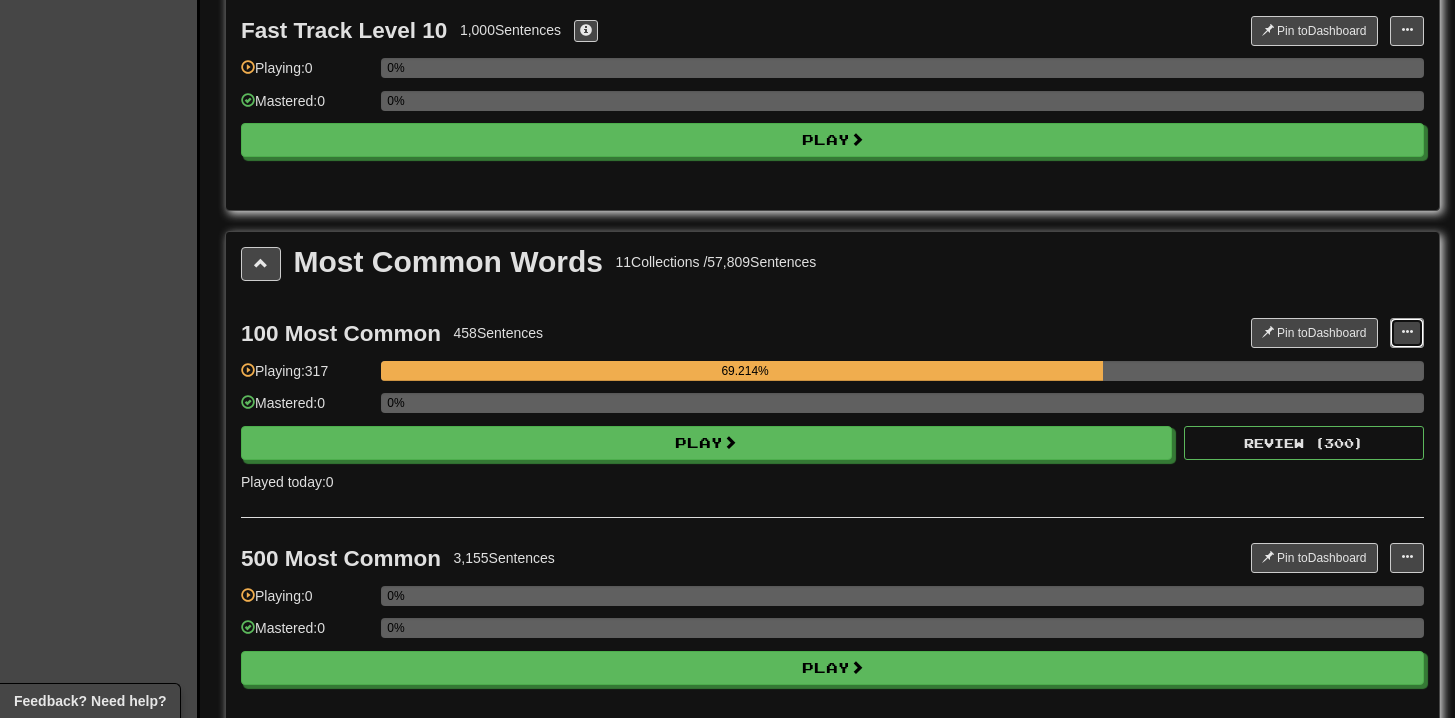 click at bounding box center (1407, 333) 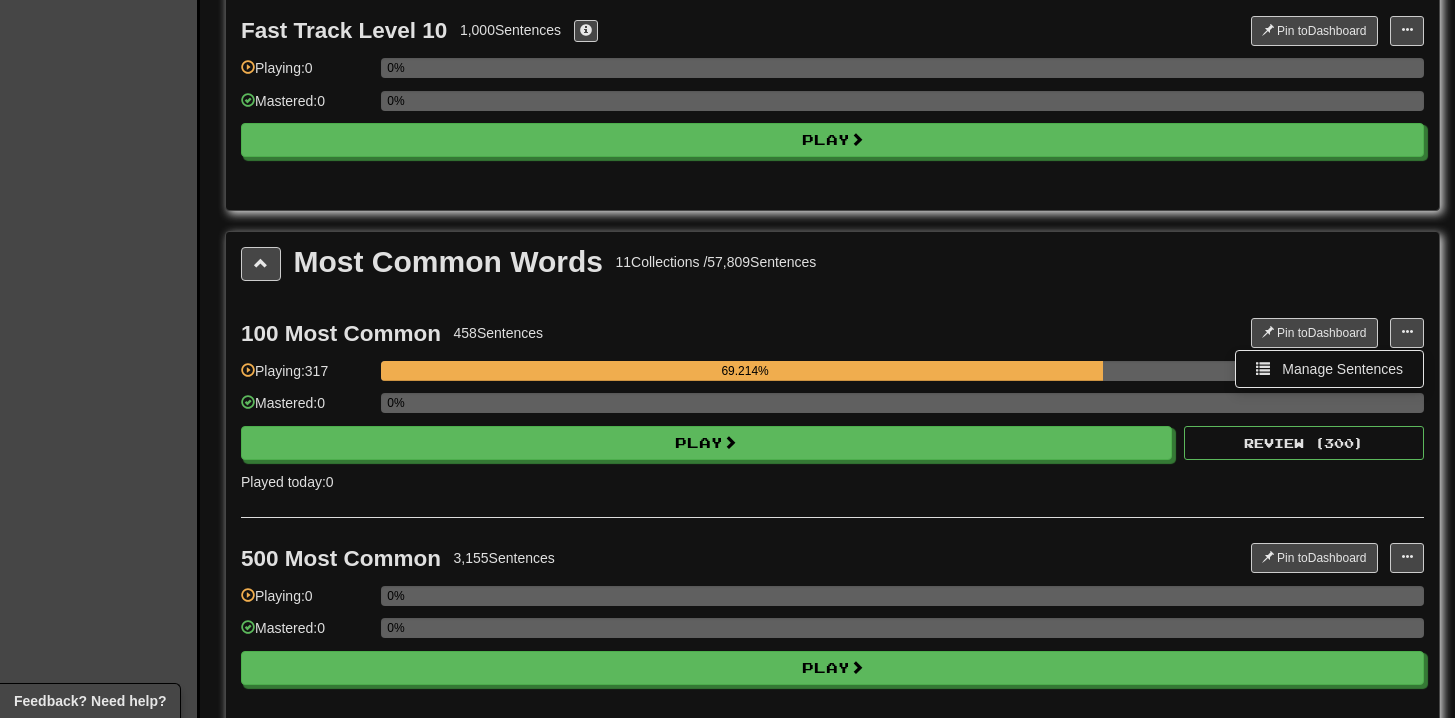 click on "Most Common Words 11  Collections /  57,809  Sentences" at bounding box center (832, 264) 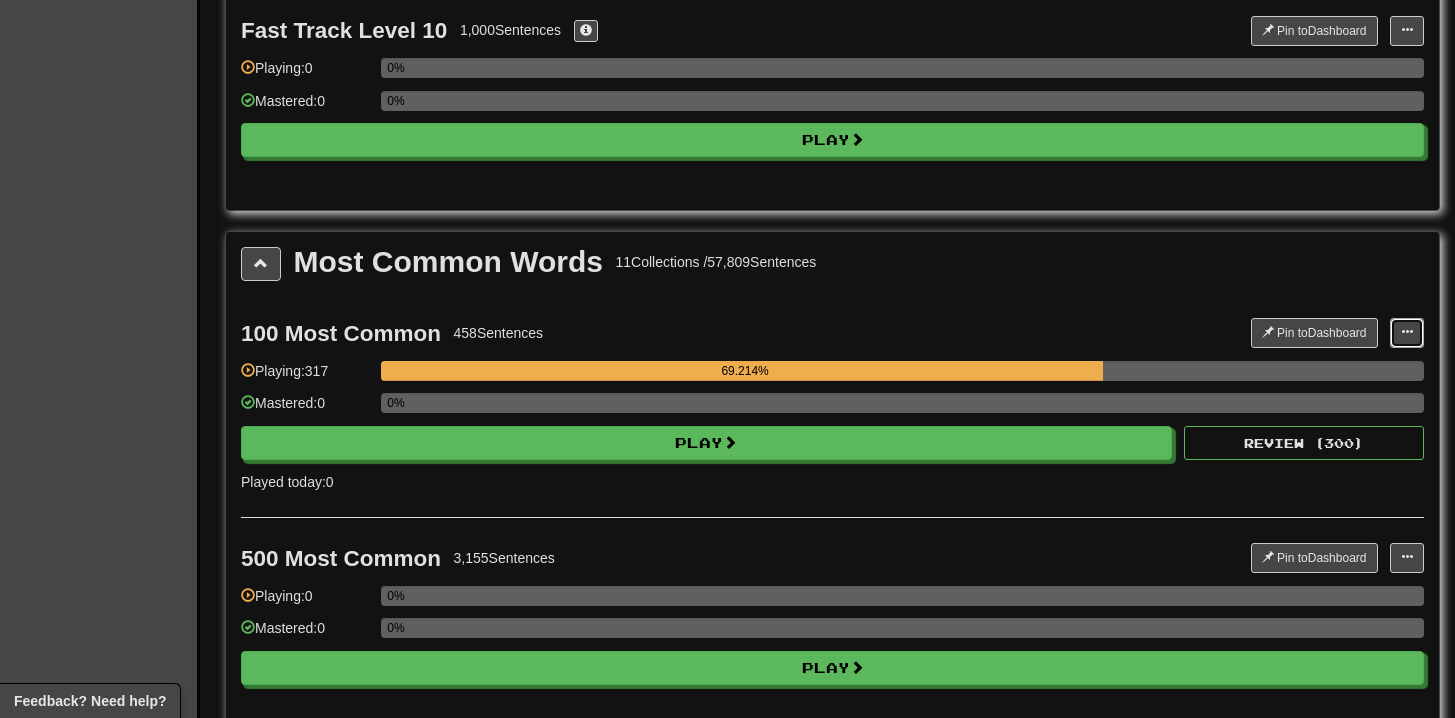 click at bounding box center [1407, 332] 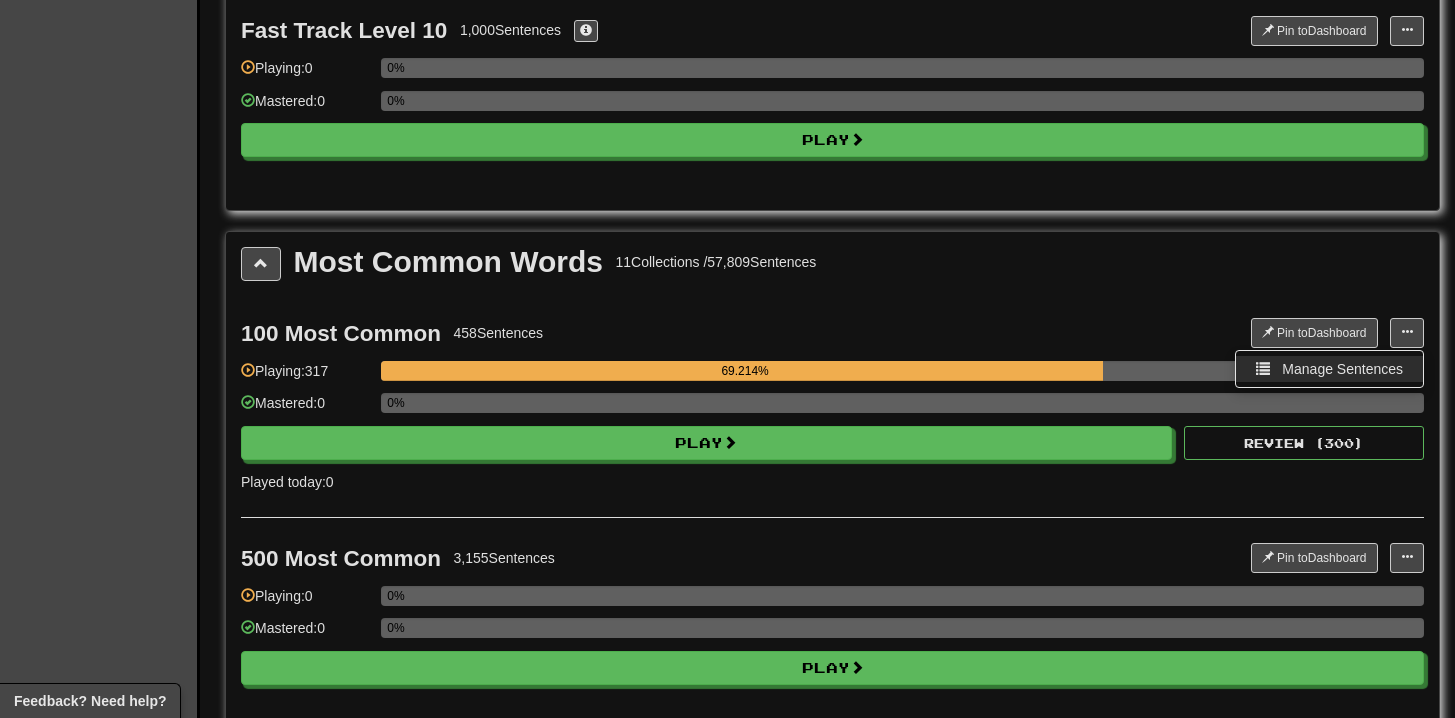 click on "Manage Sentences" at bounding box center [1342, 369] 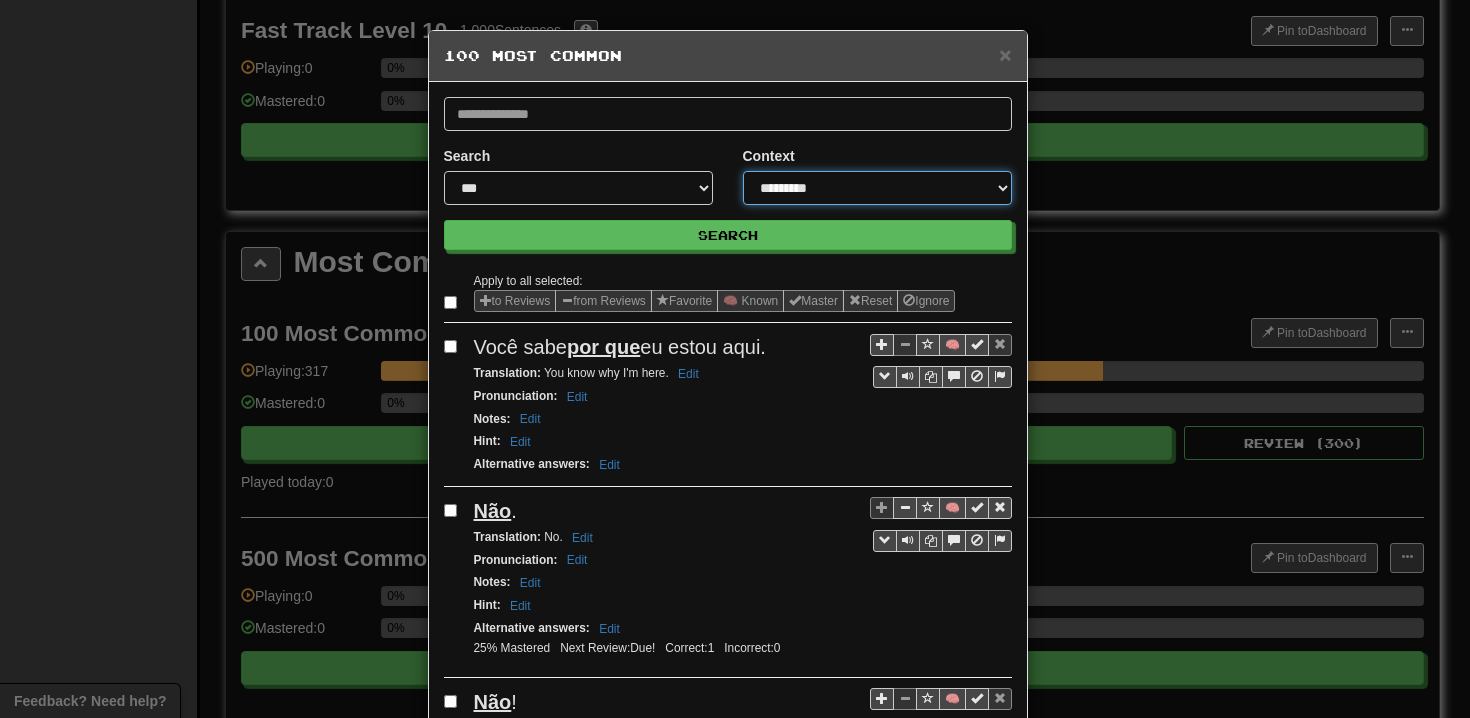 click on "**********" at bounding box center [877, 188] 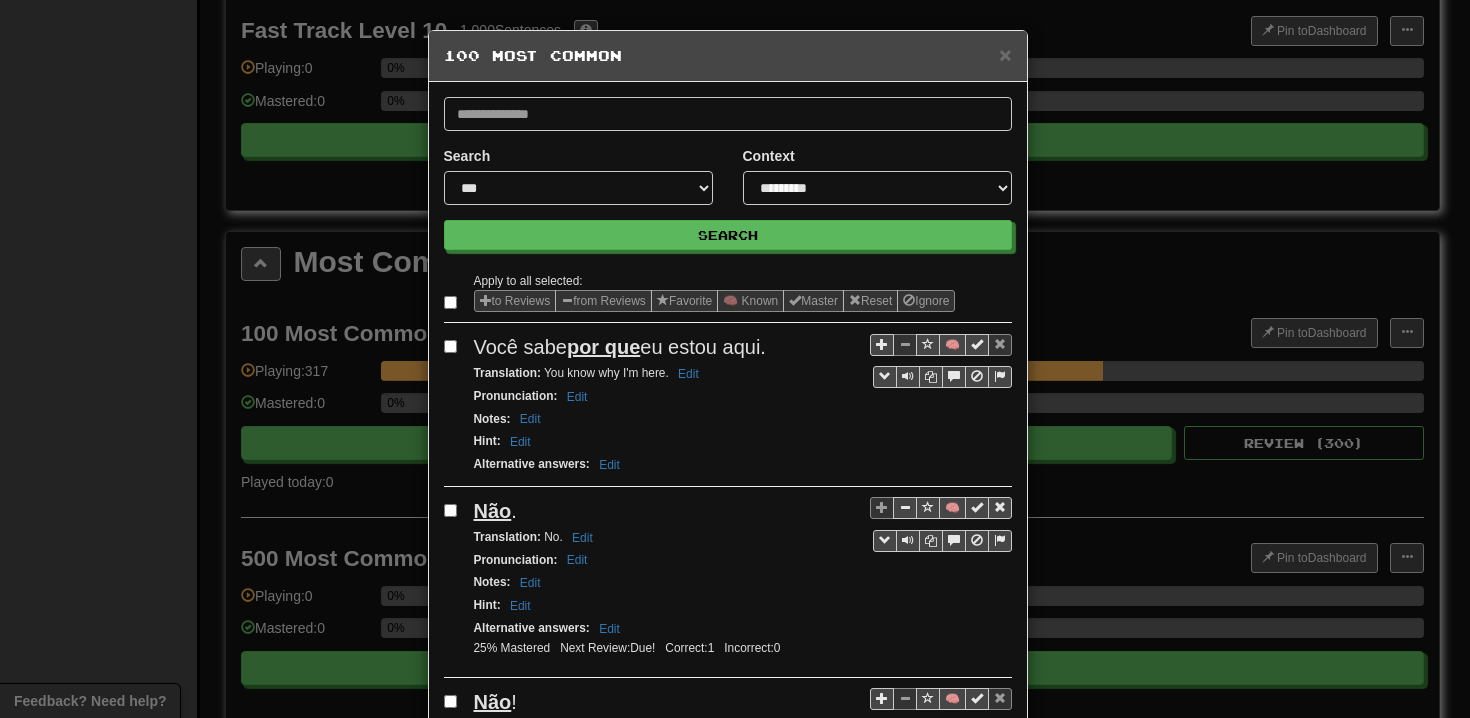 click at bounding box center [454, 302] 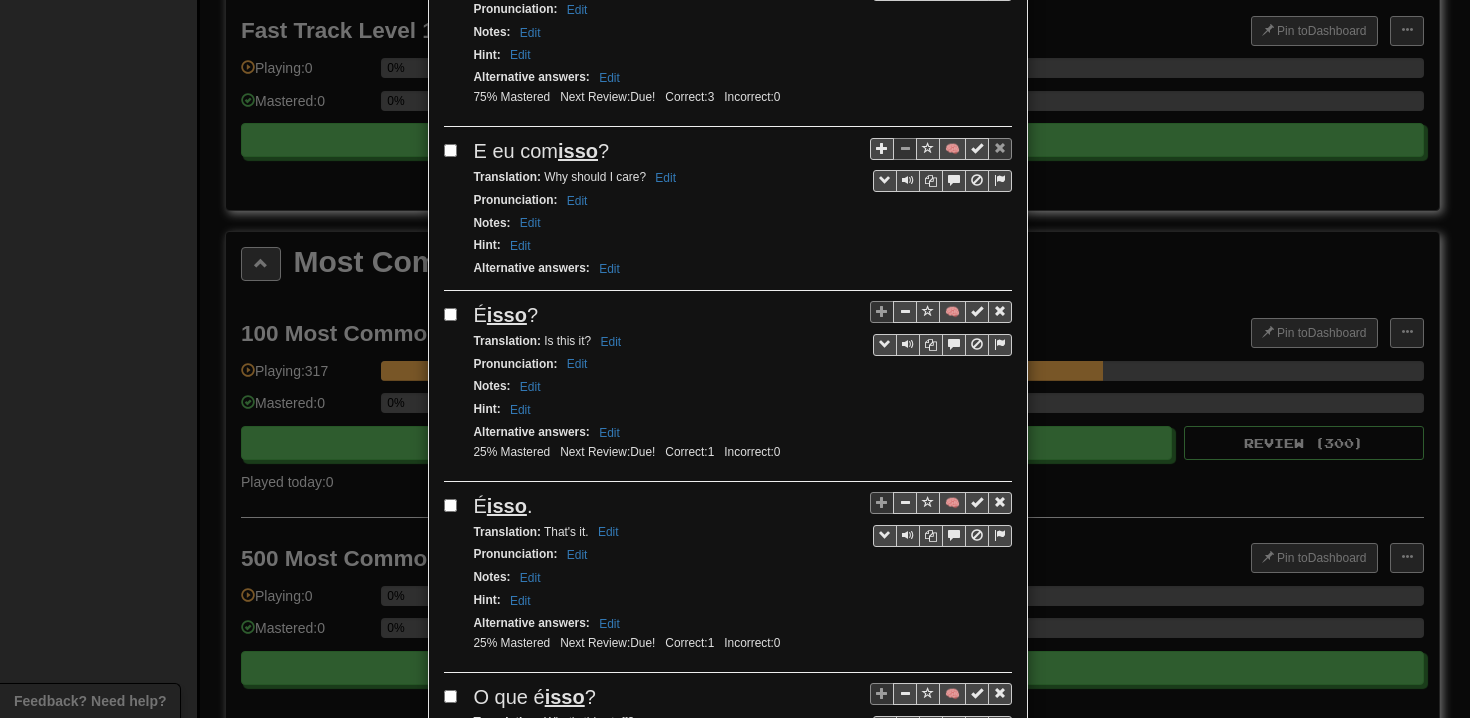 scroll, scrollTop: 3400, scrollLeft: 0, axis: vertical 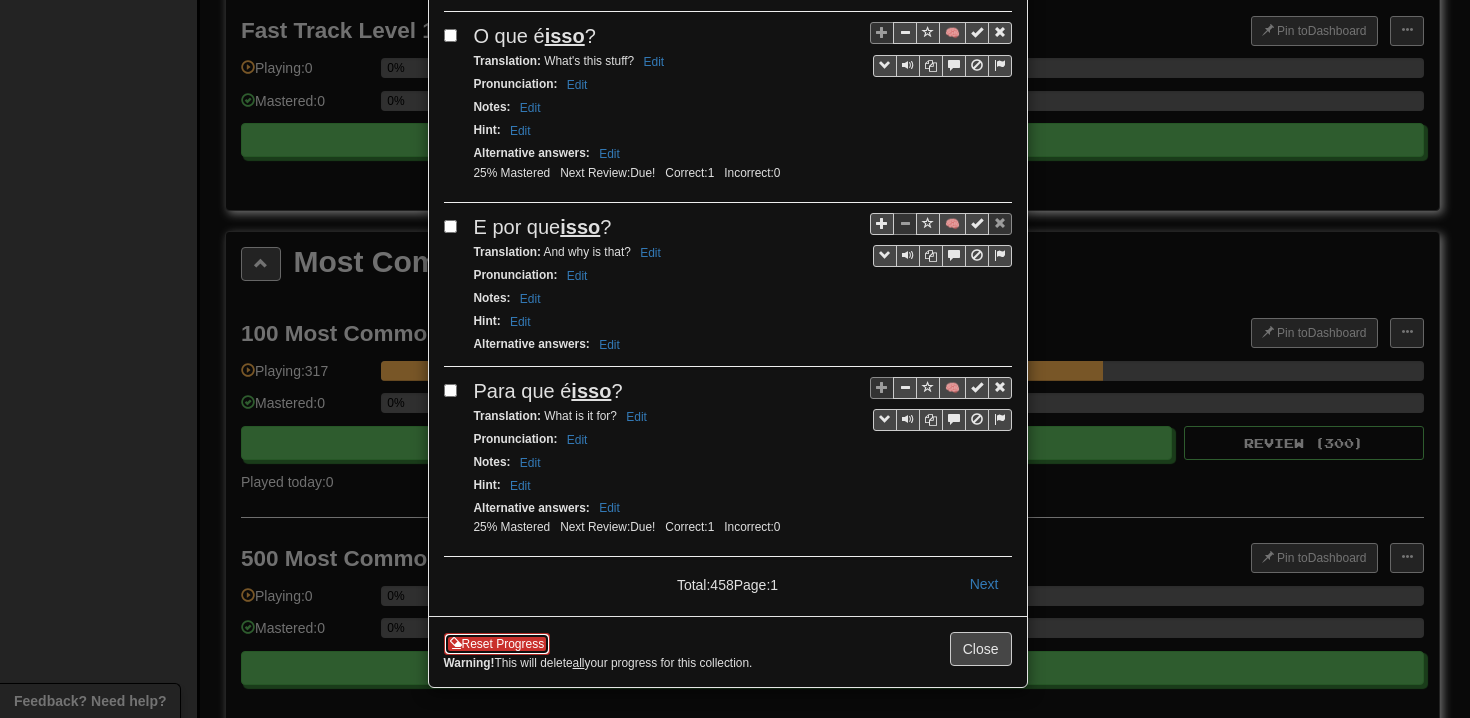 click on "Reset Progress" at bounding box center [497, 644] 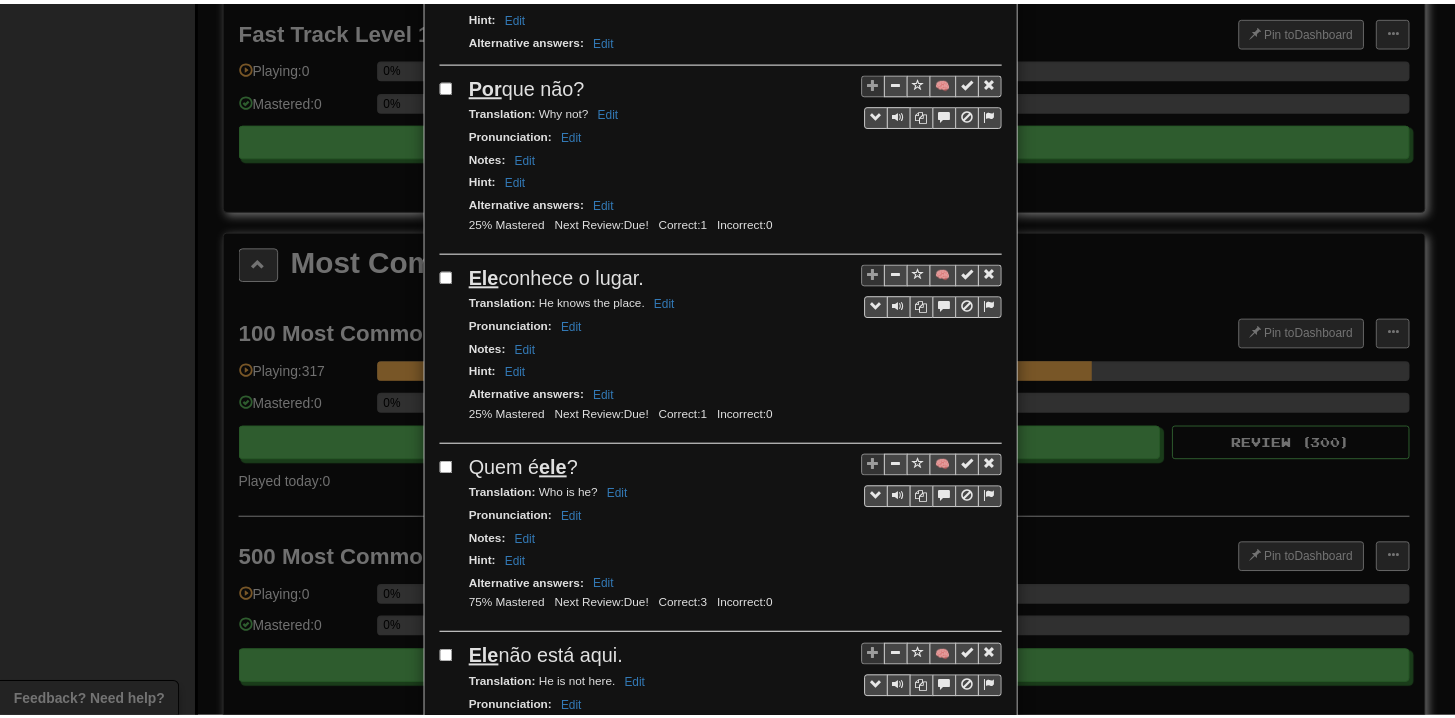 scroll, scrollTop: 3400, scrollLeft: 0, axis: vertical 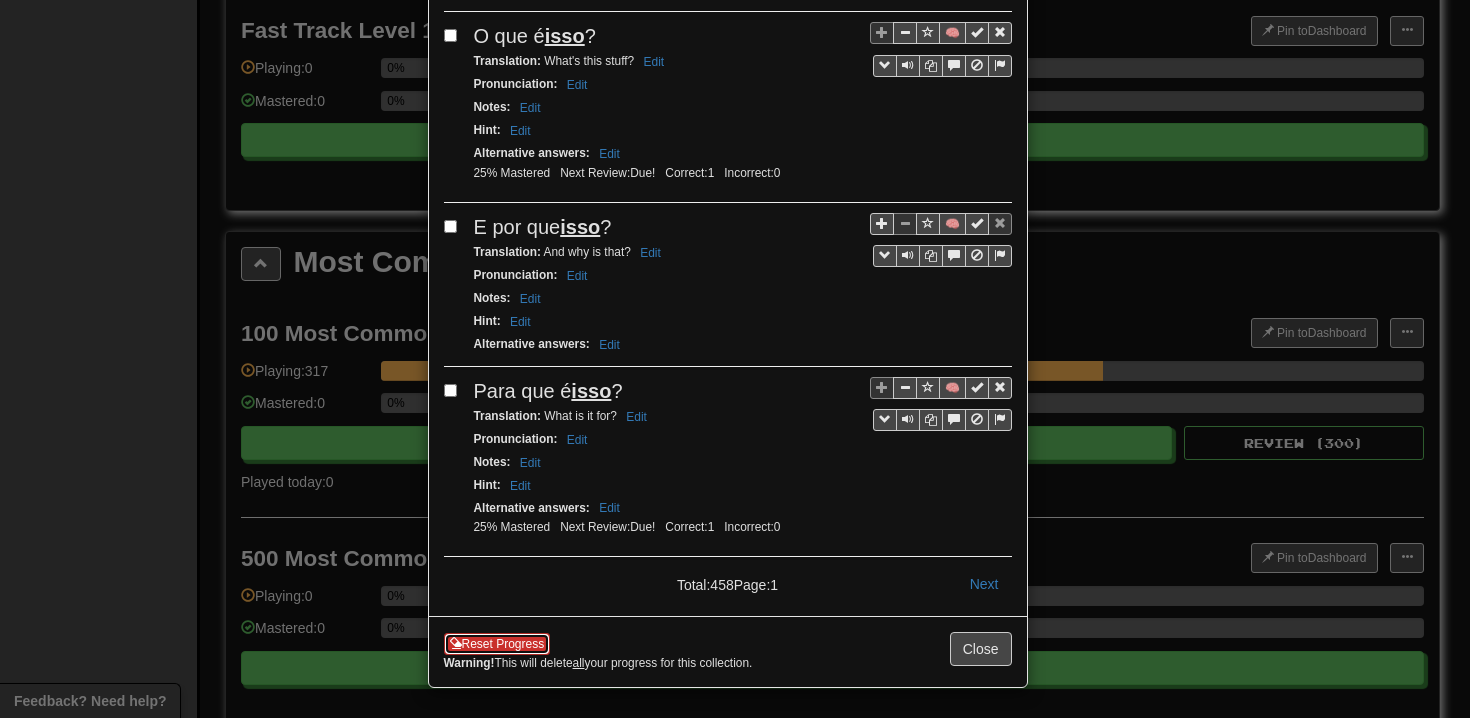 click on "Reset Progress" at bounding box center [497, 644] 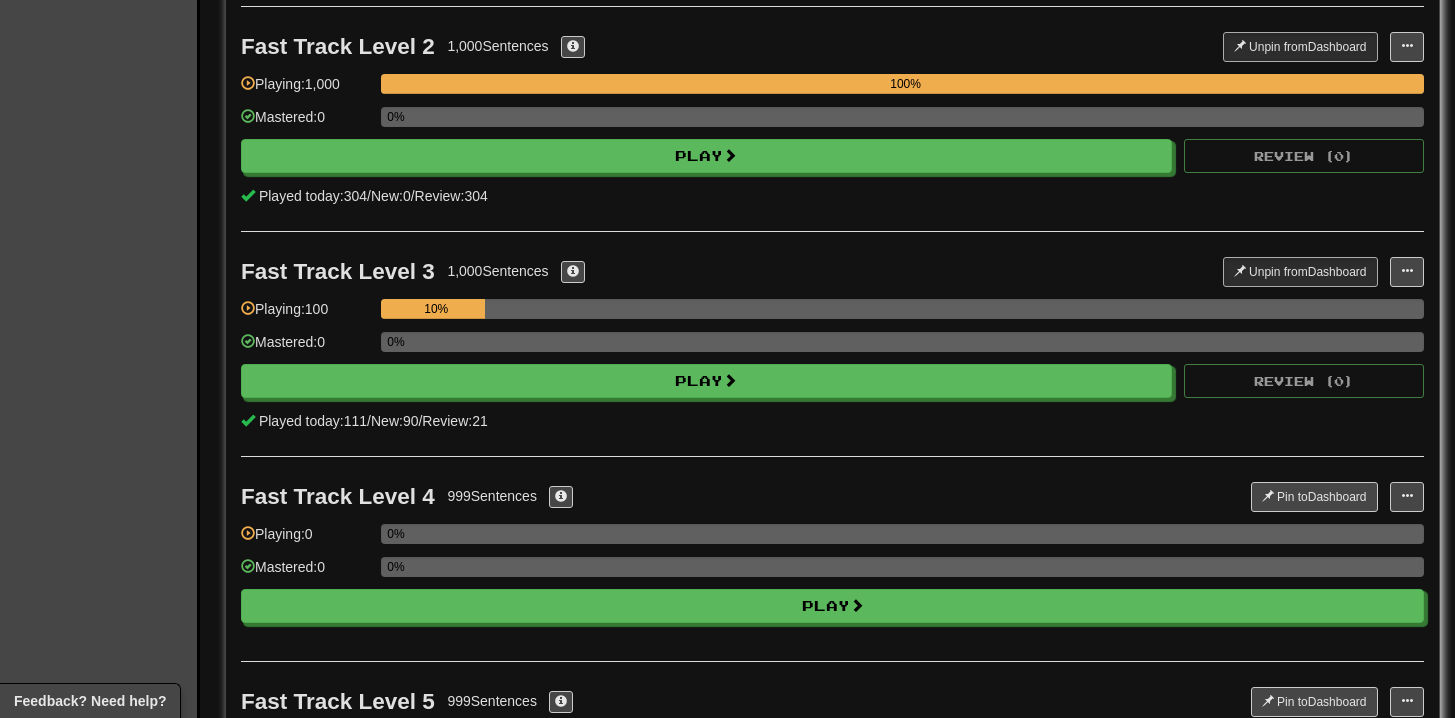 scroll, scrollTop: 0, scrollLeft: 0, axis: both 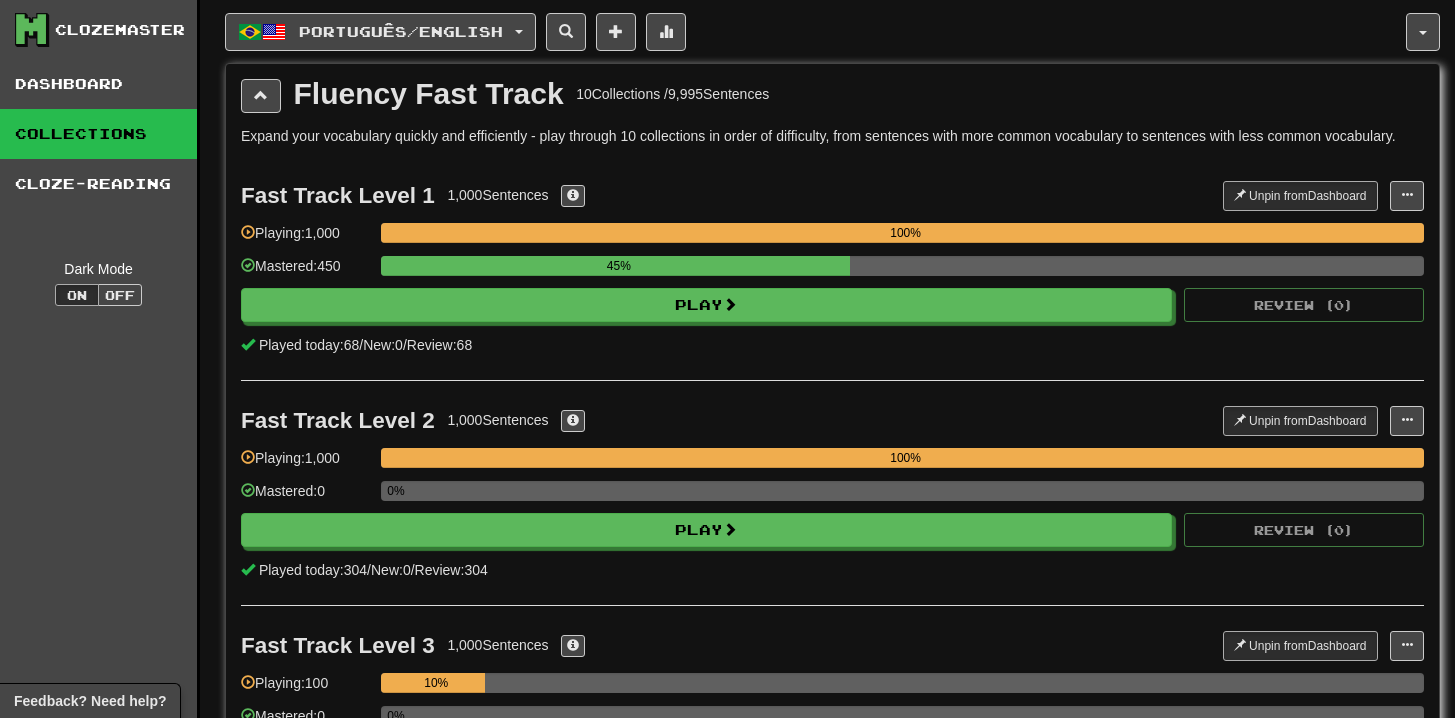 click on "Fluency Fast Track 10  Collections /  9,995  Sentences" at bounding box center (832, 96) 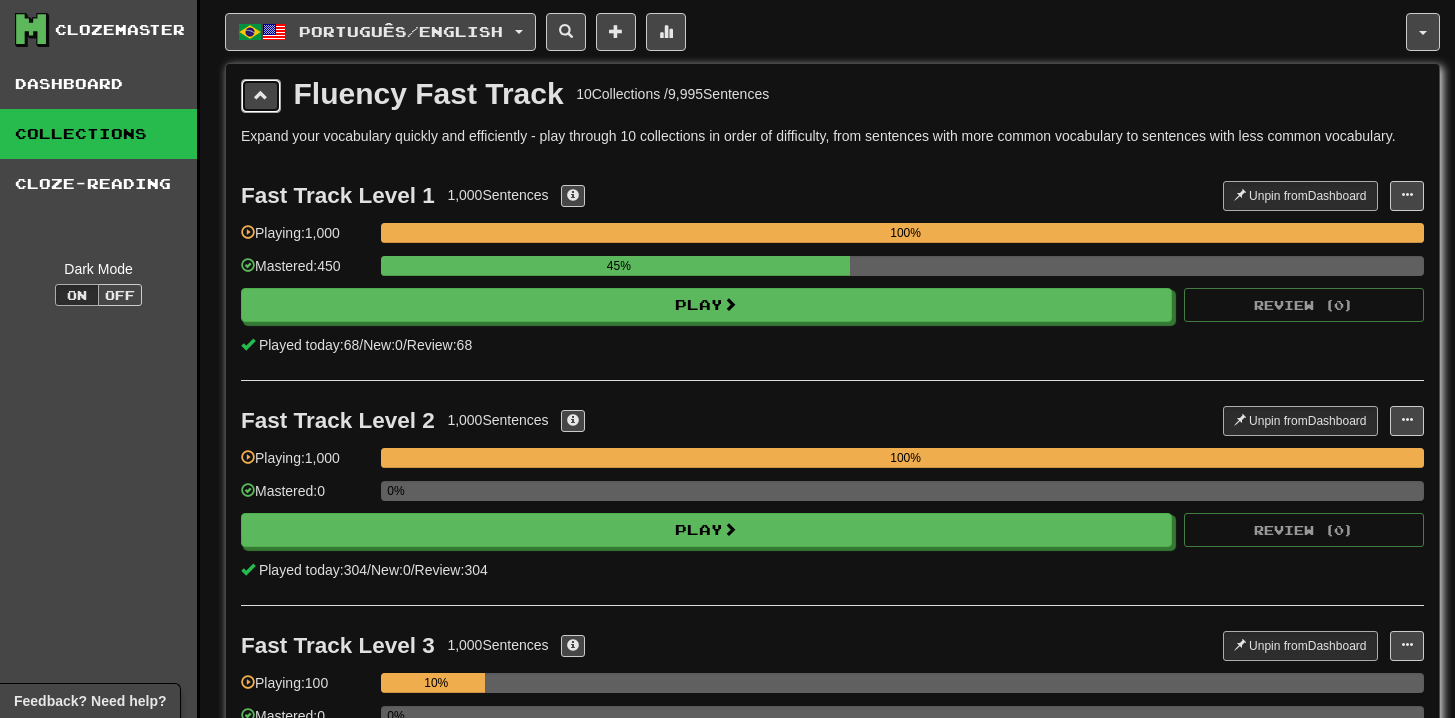click at bounding box center [261, 95] 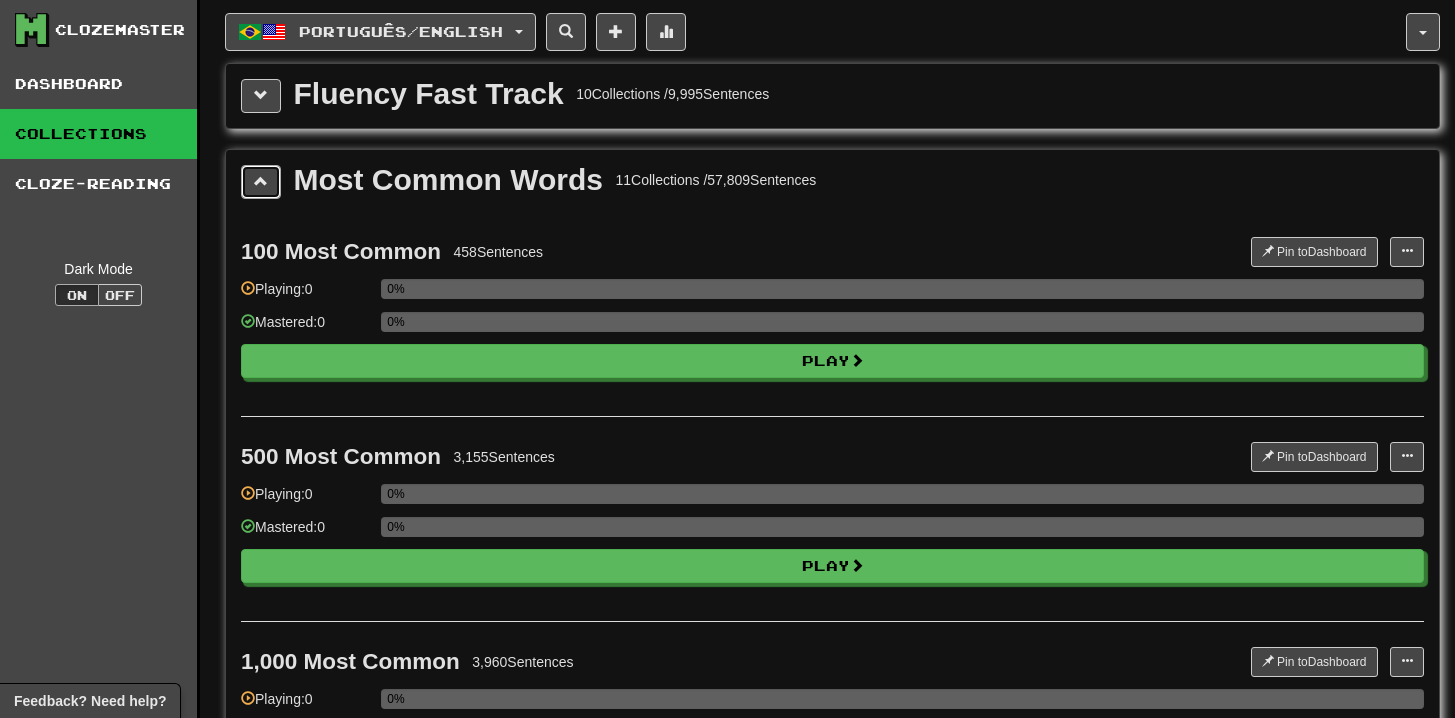 click at bounding box center [261, 182] 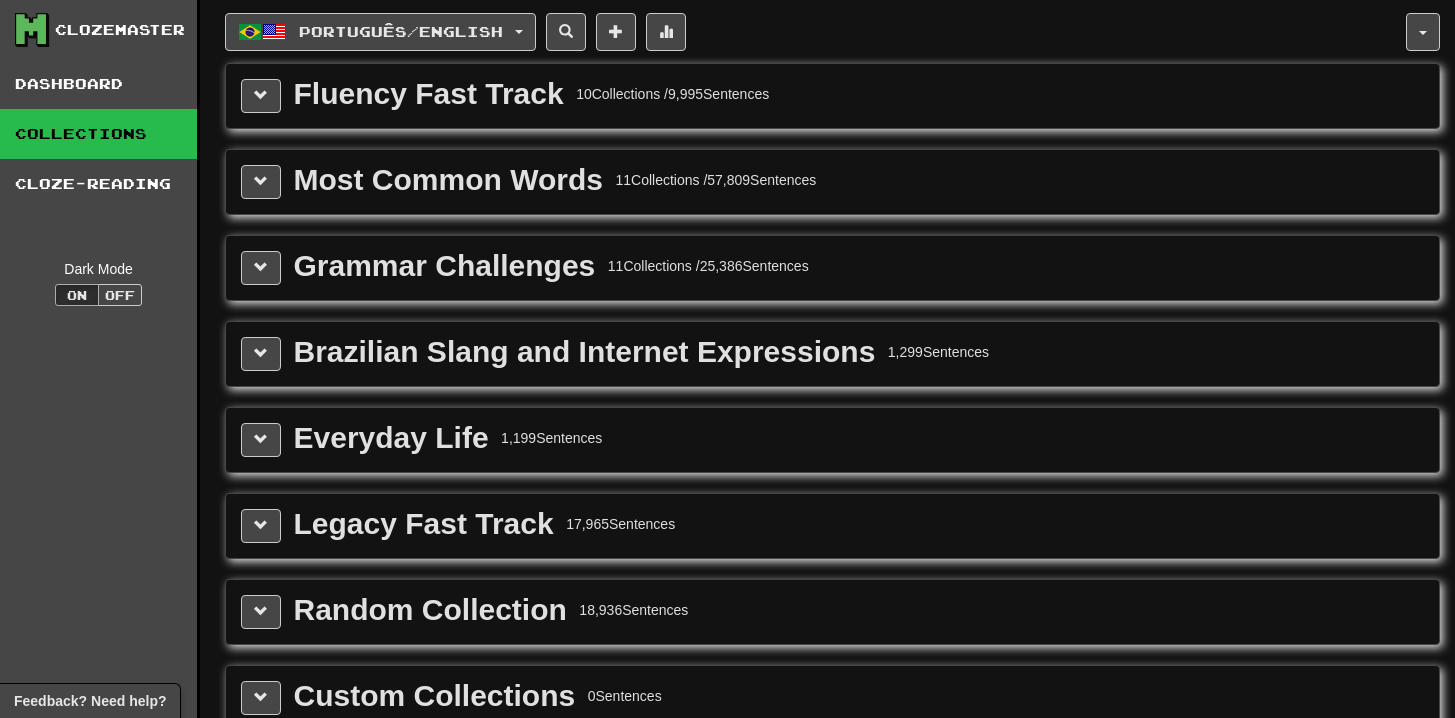 click on "Clozemaster" at bounding box center [120, 30] 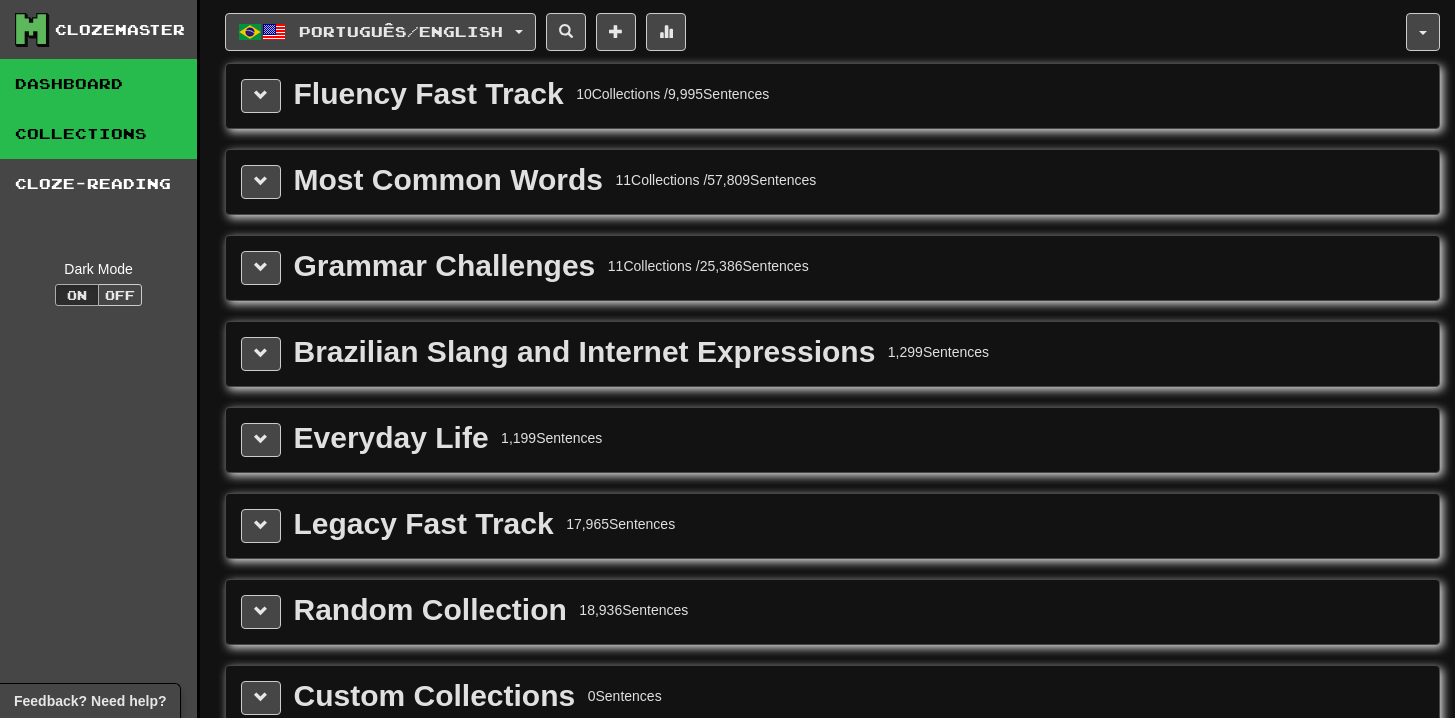 click on "Dashboard" at bounding box center [98, 84] 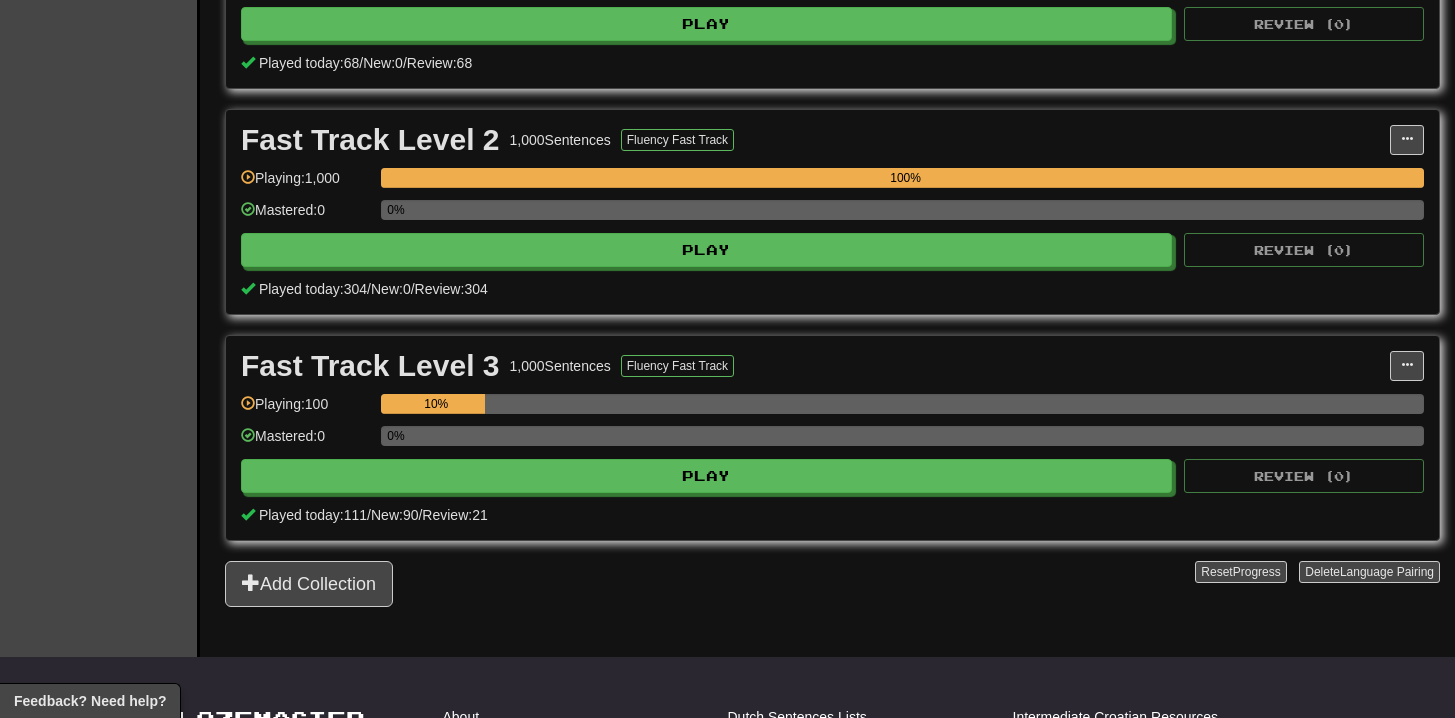 scroll, scrollTop: 0, scrollLeft: 0, axis: both 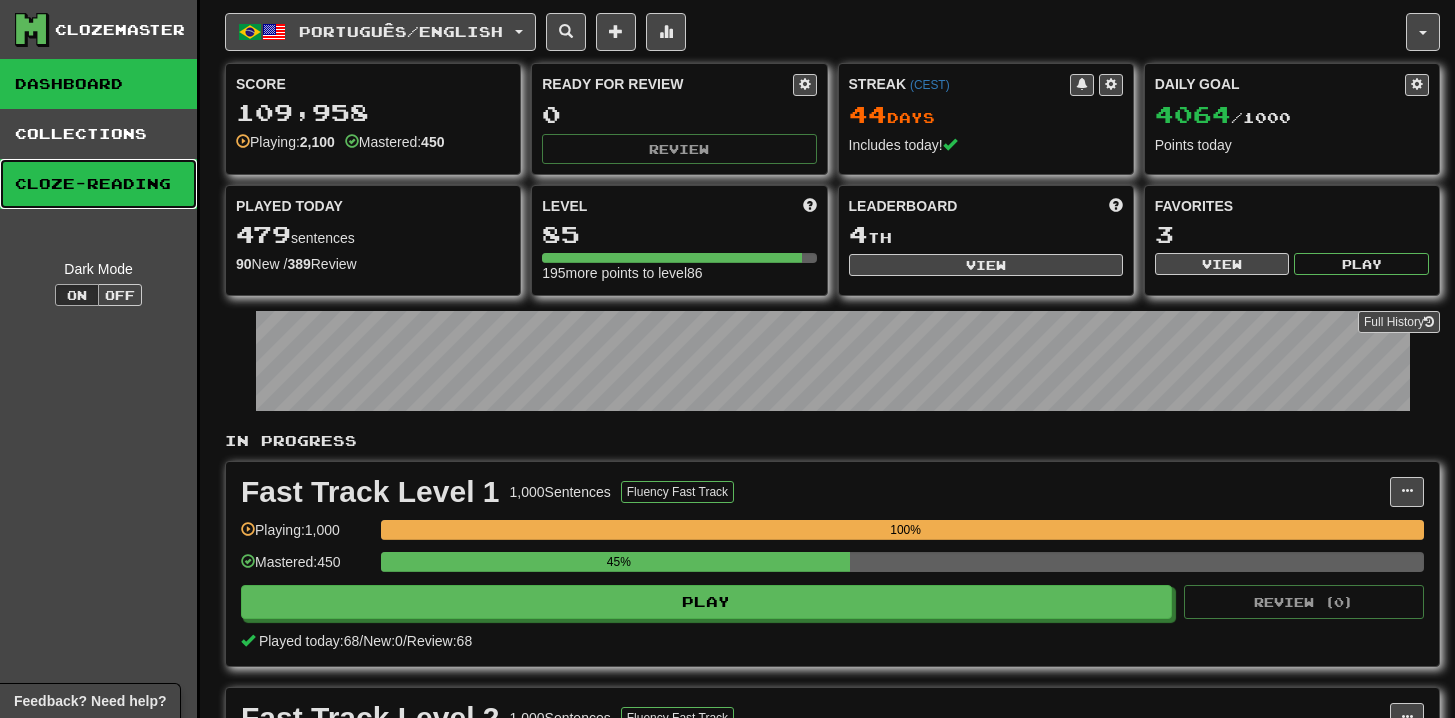 click on "Cloze-Reading" at bounding box center [98, 184] 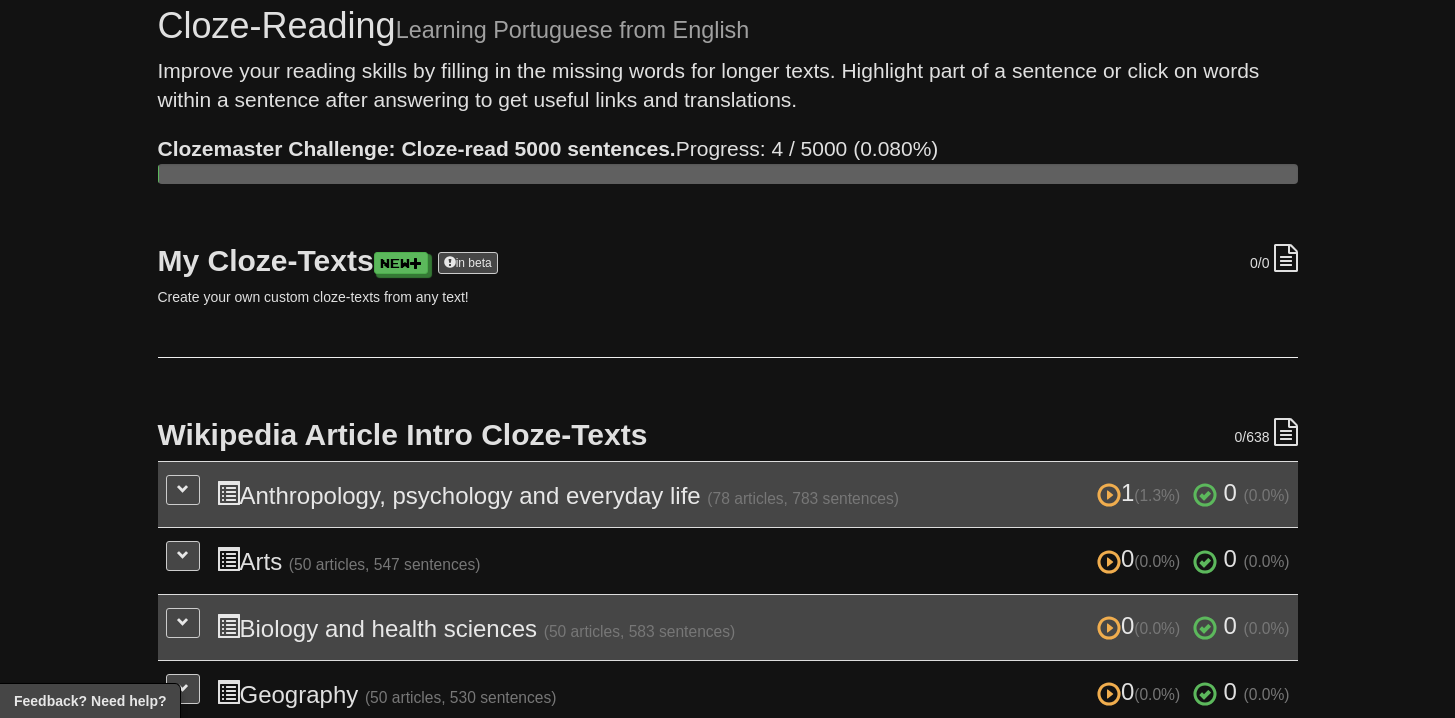 scroll, scrollTop: 153, scrollLeft: 0, axis: vertical 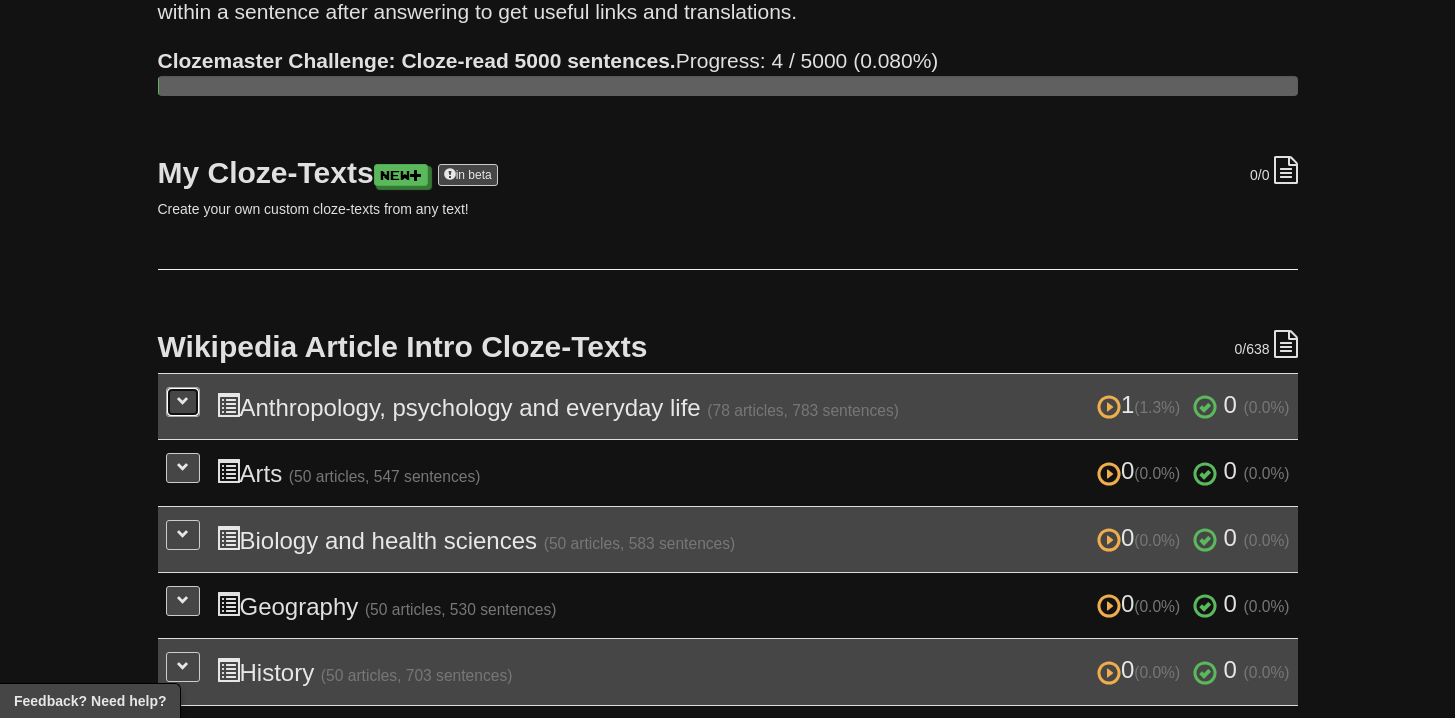 click at bounding box center [183, 402] 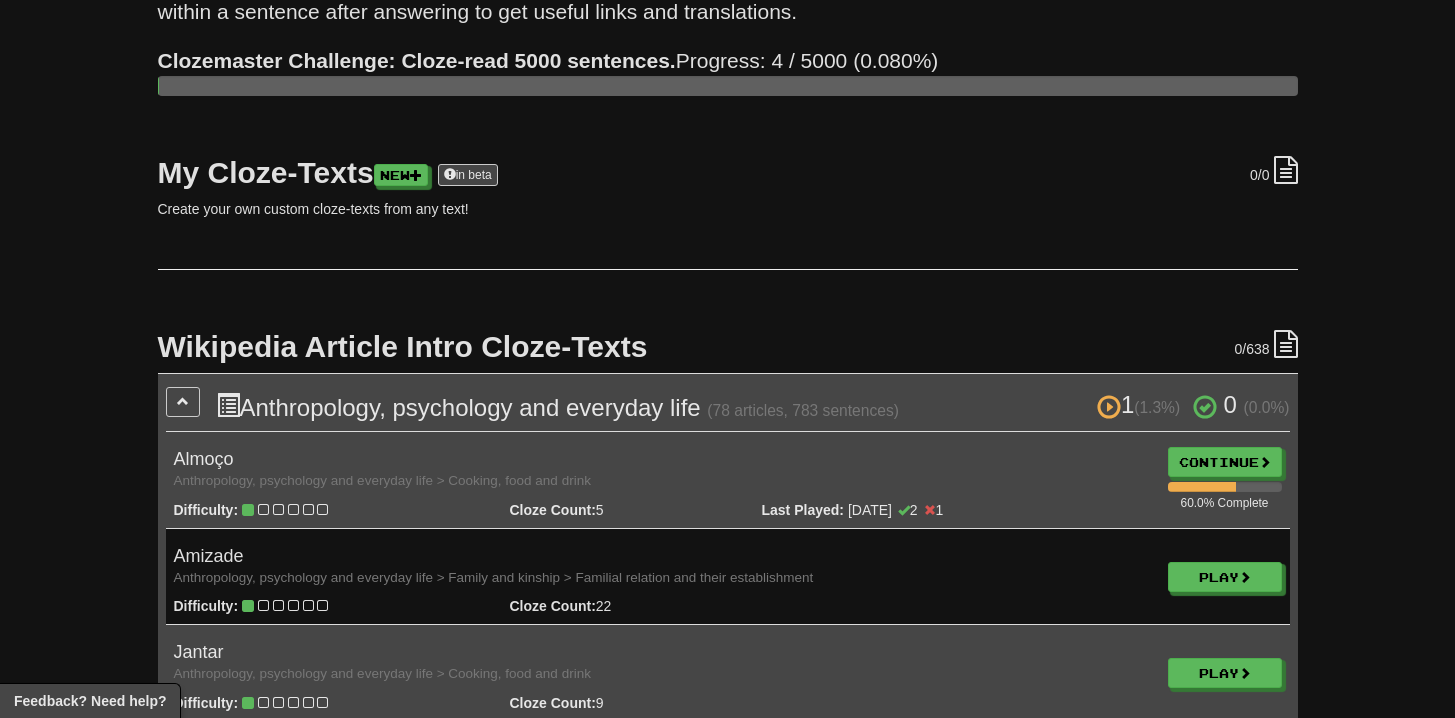click on "Continue
60.0%
Complete" at bounding box center [1225, 480] 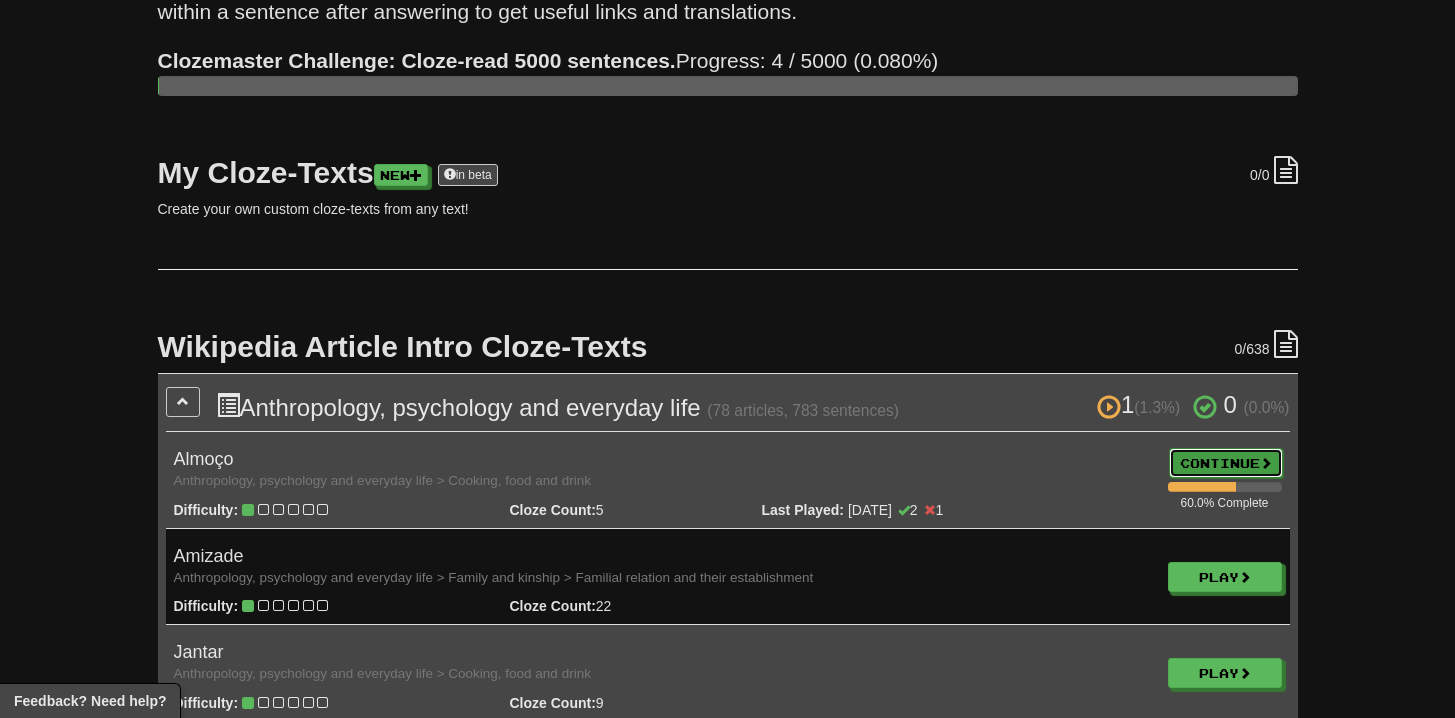 click on "Continue" at bounding box center [1226, 463] 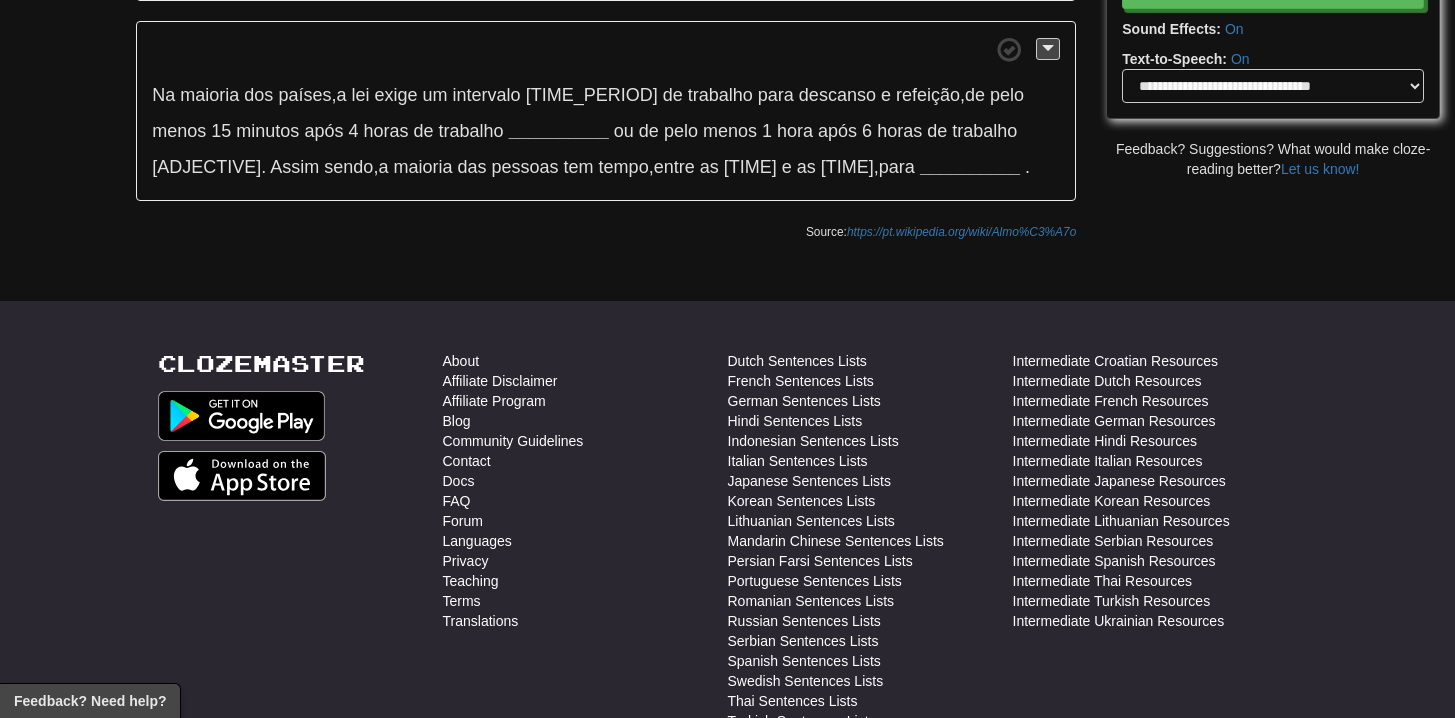 scroll, scrollTop: 502, scrollLeft: 0, axis: vertical 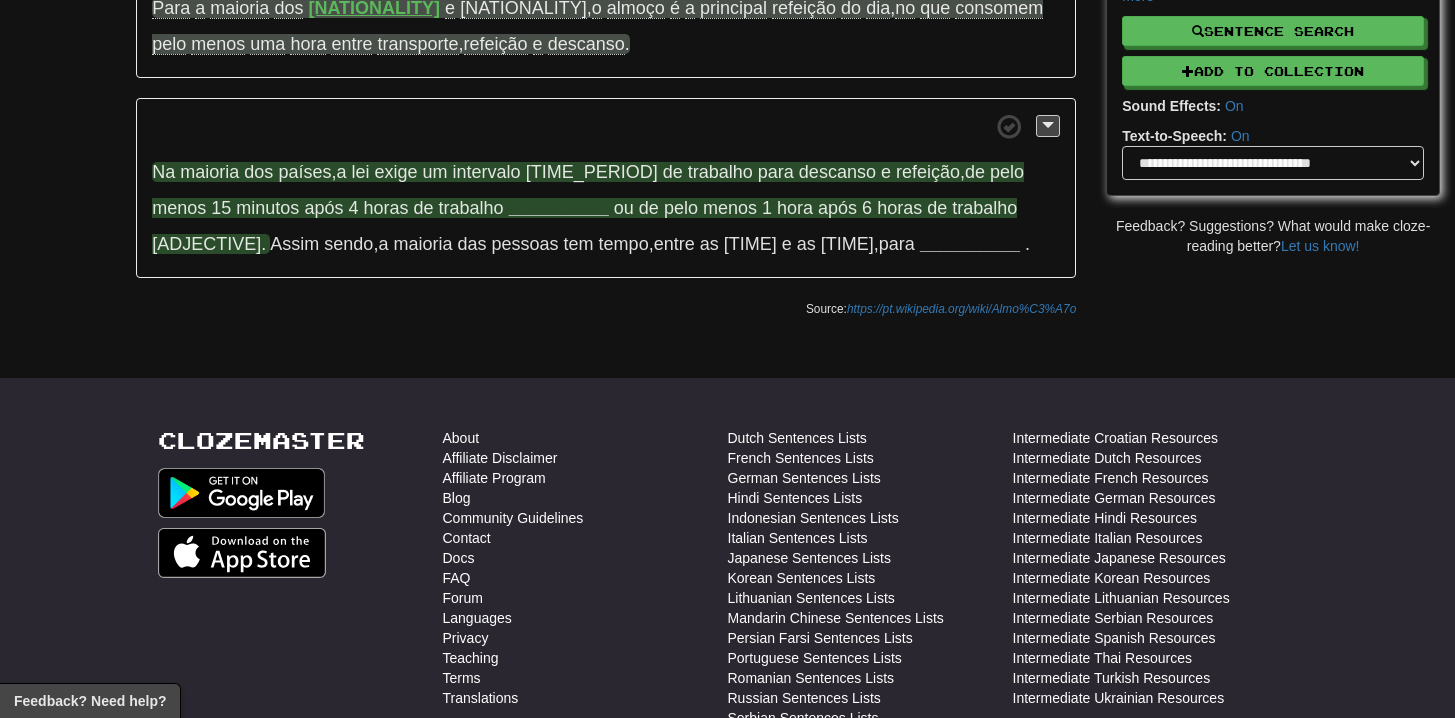 click on "__________" at bounding box center [559, 208] 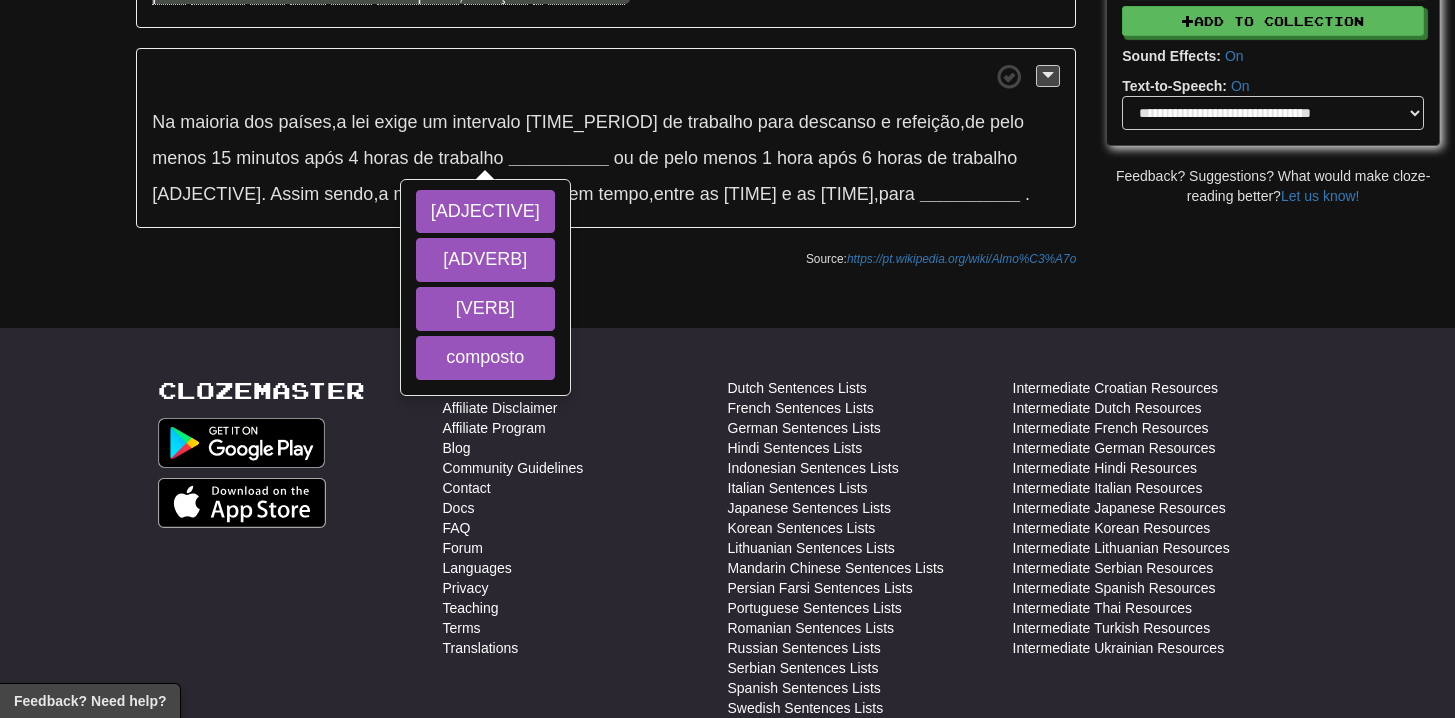 scroll, scrollTop: 552, scrollLeft: 0, axis: vertical 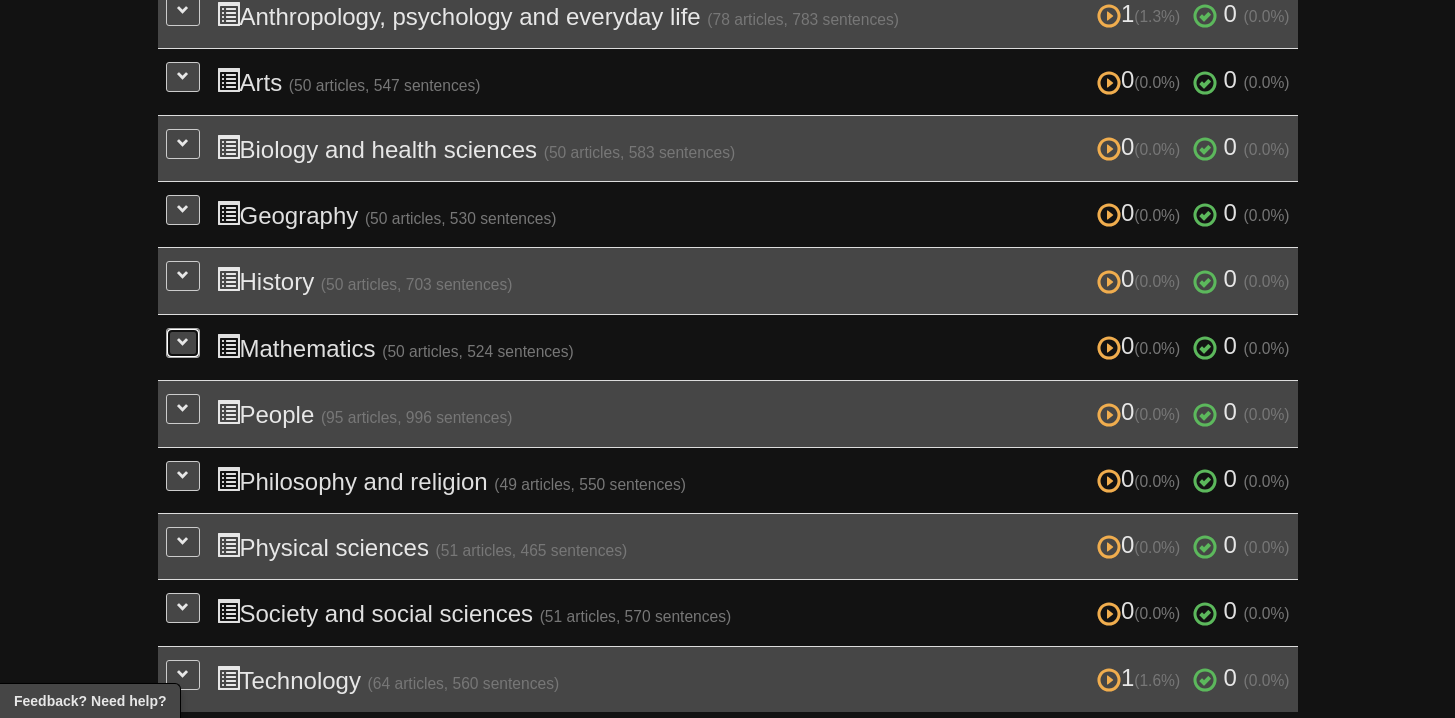 click at bounding box center [183, 343] 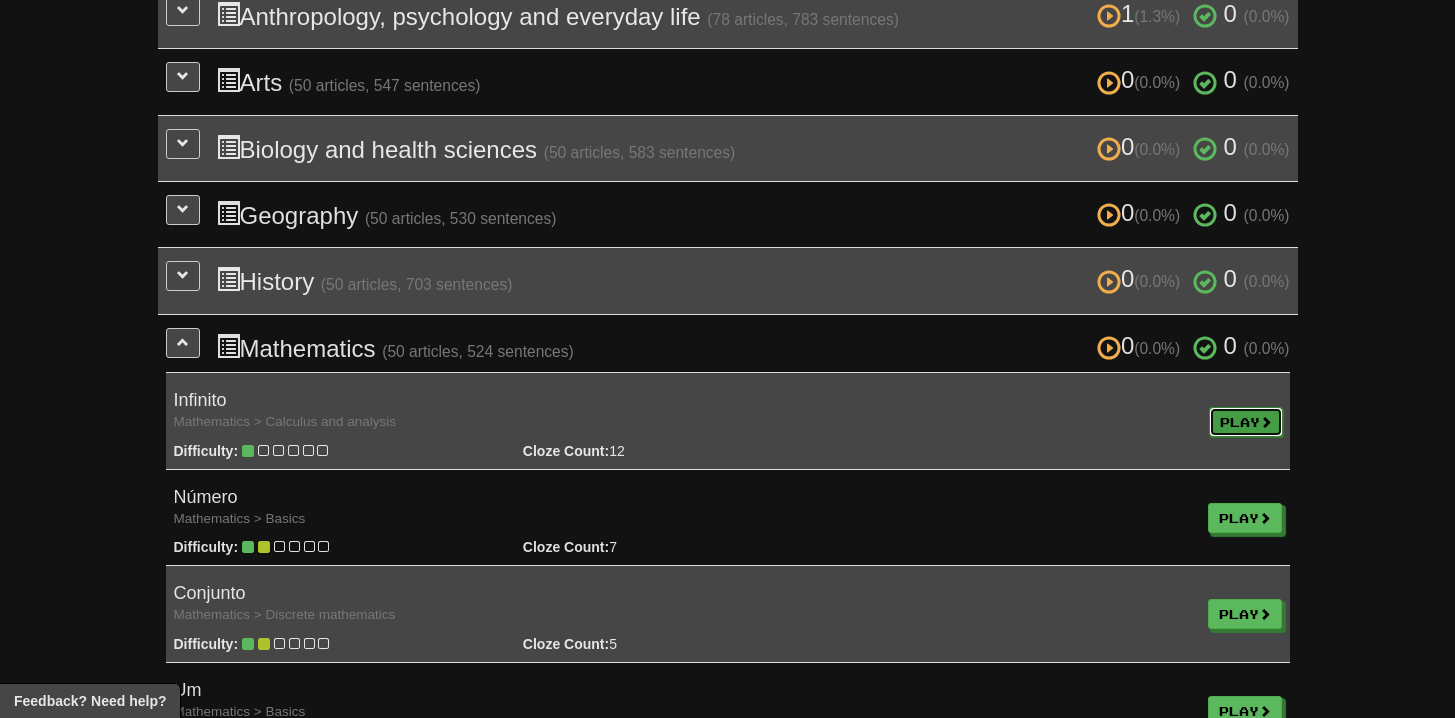 click on "Play" at bounding box center [1246, 422] 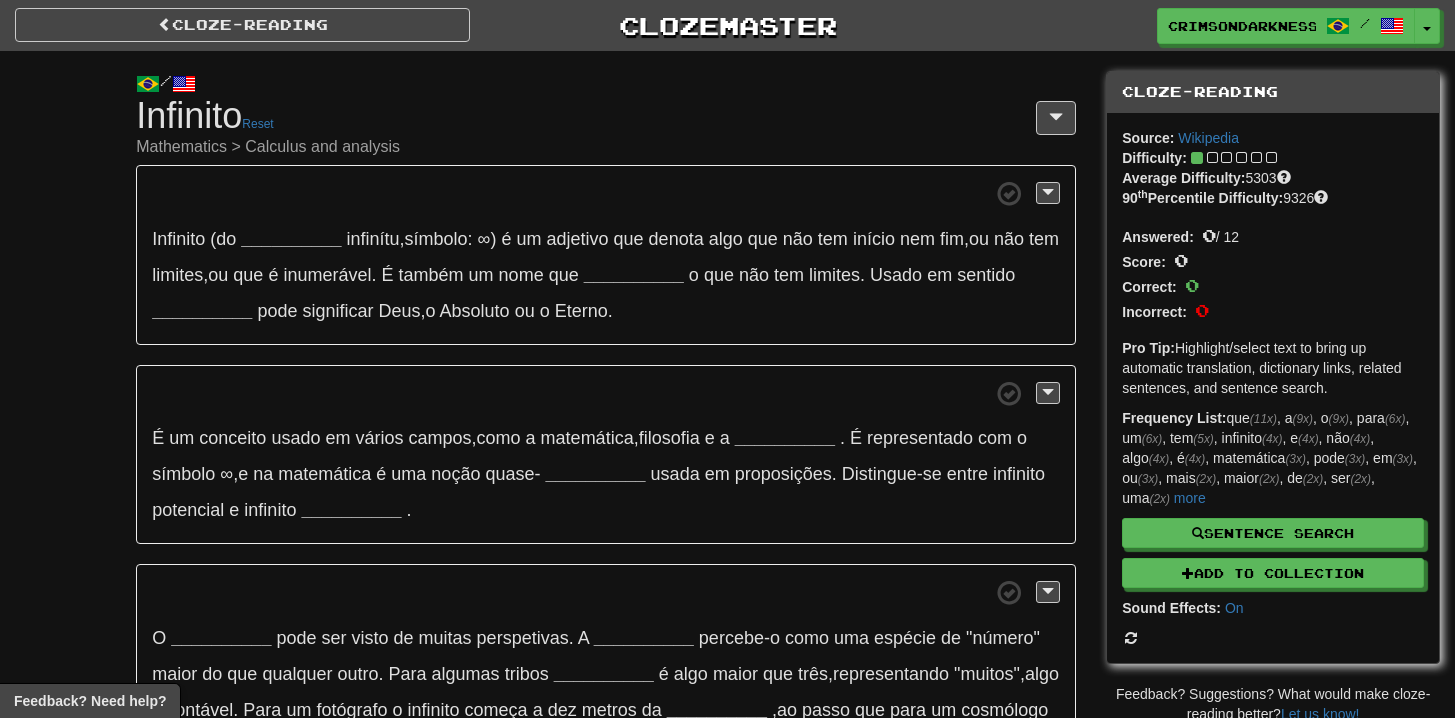 scroll, scrollTop: 0, scrollLeft: 0, axis: both 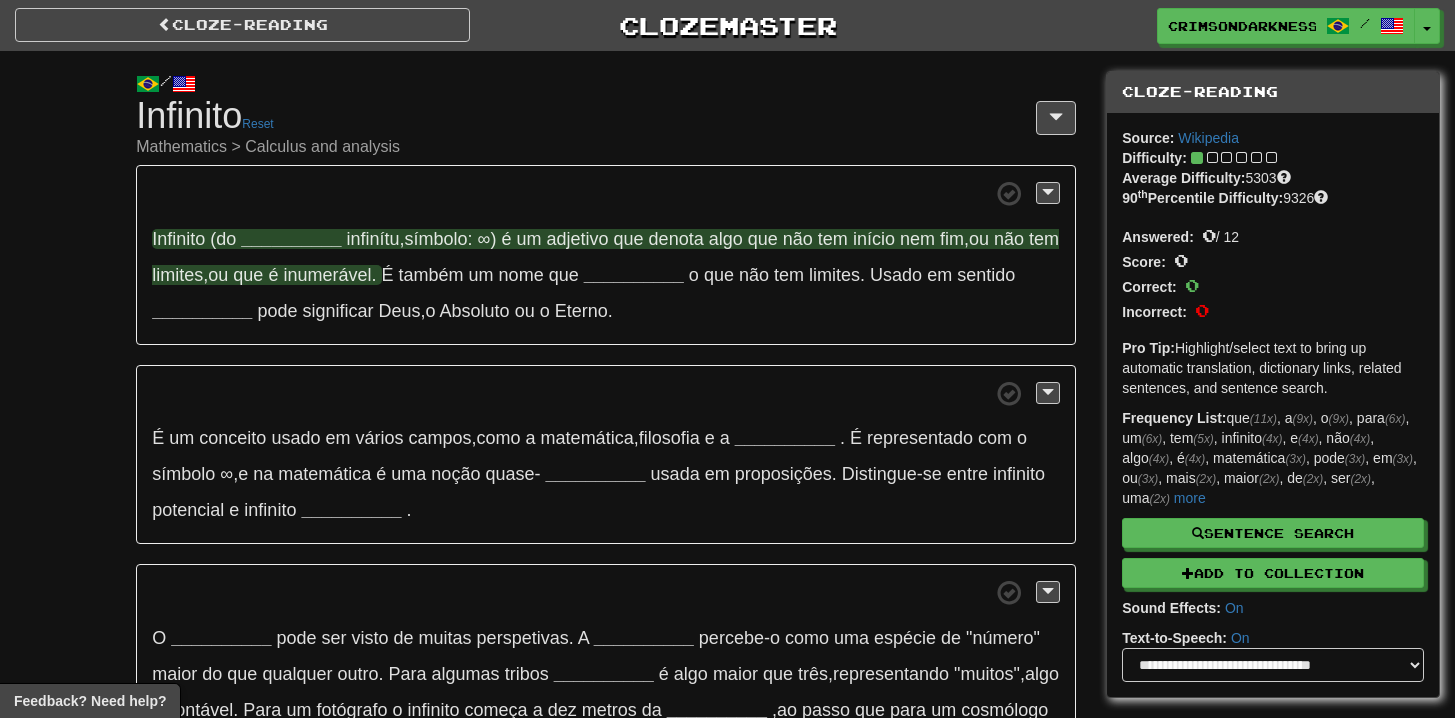click on "__________" at bounding box center [291, 239] 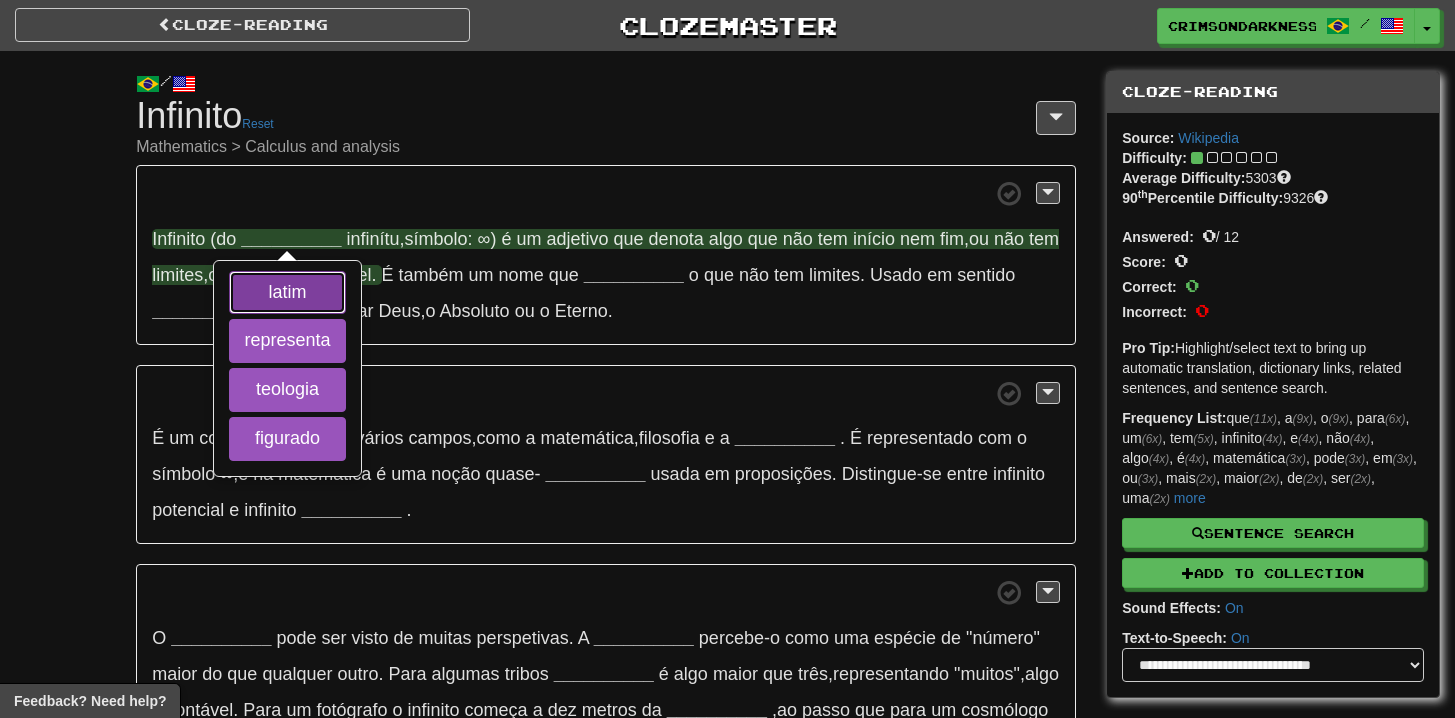 click on "latim" at bounding box center [287, 293] 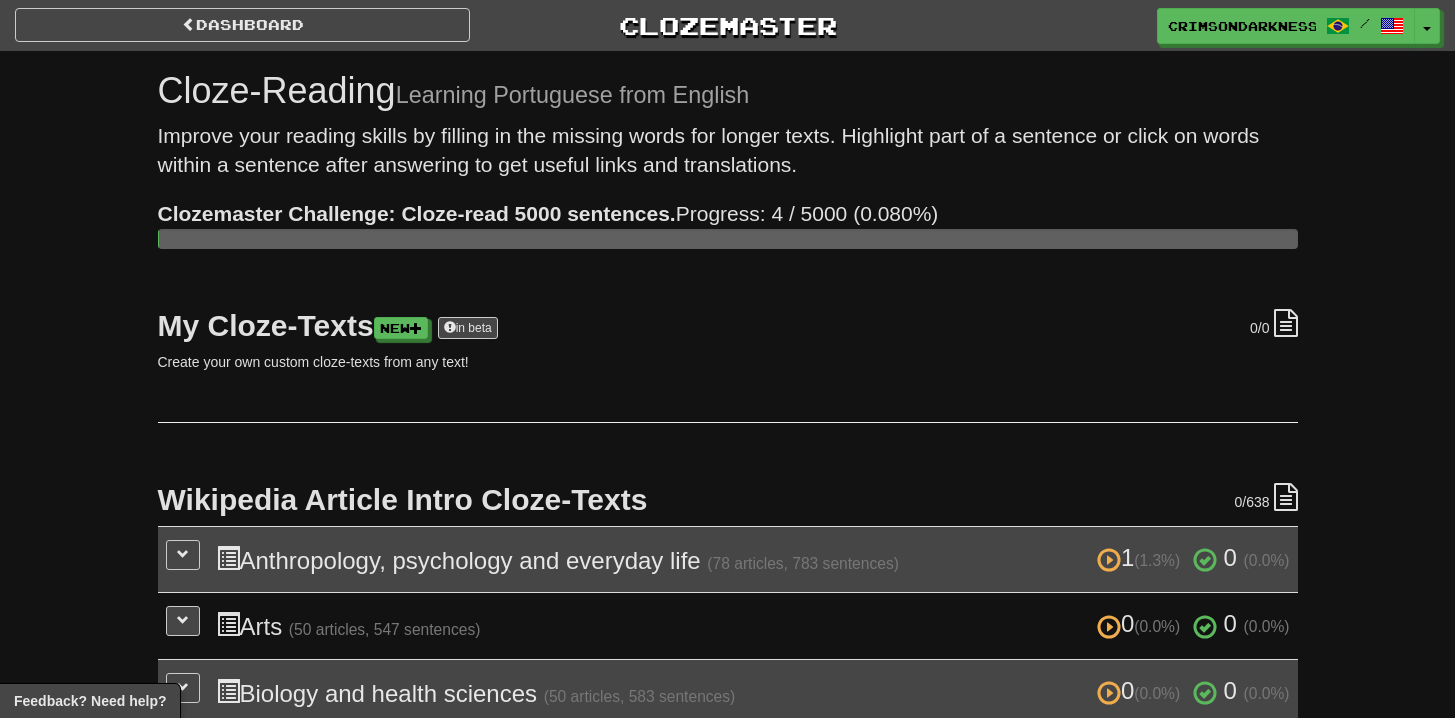scroll, scrollTop: 0, scrollLeft: 0, axis: both 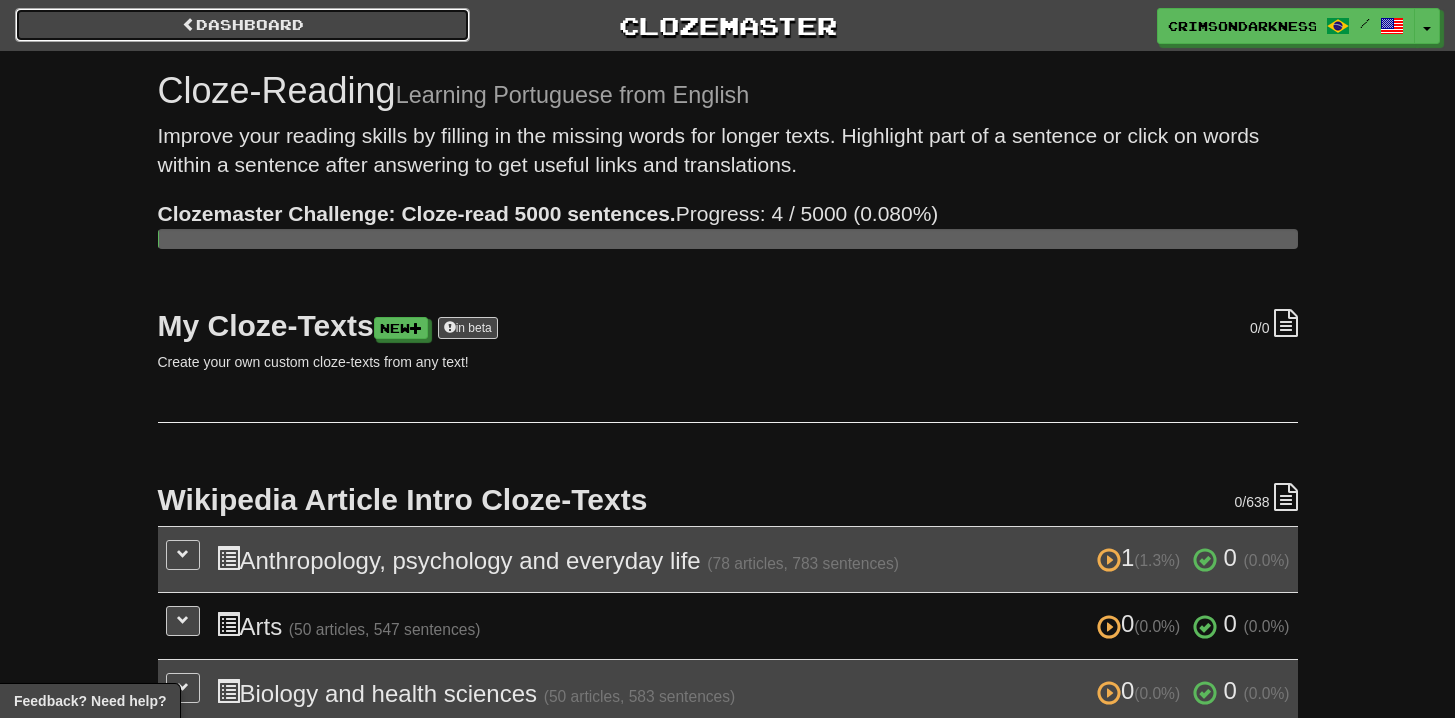 click on "Dashboard" at bounding box center (242, 25) 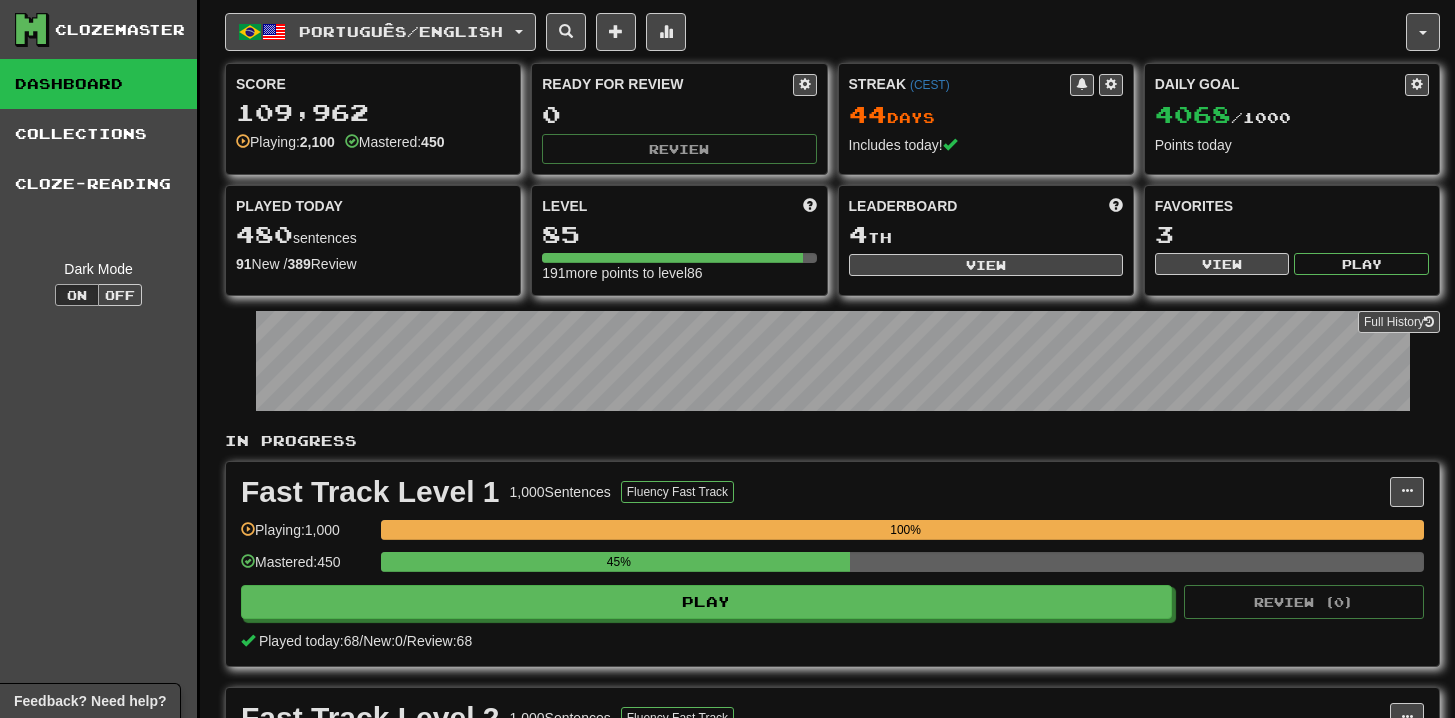 scroll, scrollTop: 0, scrollLeft: 0, axis: both 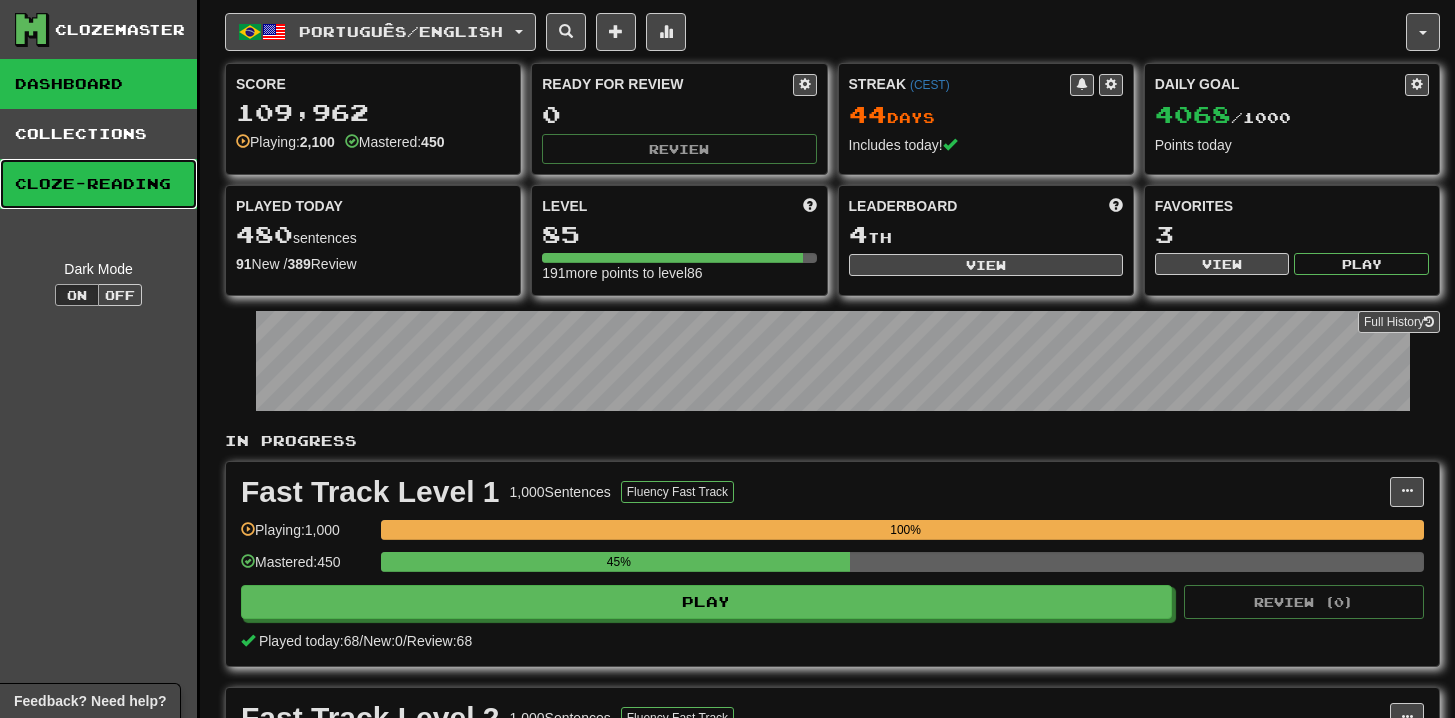 click on "Cloze-Reading" at bounding box center (98, 184) 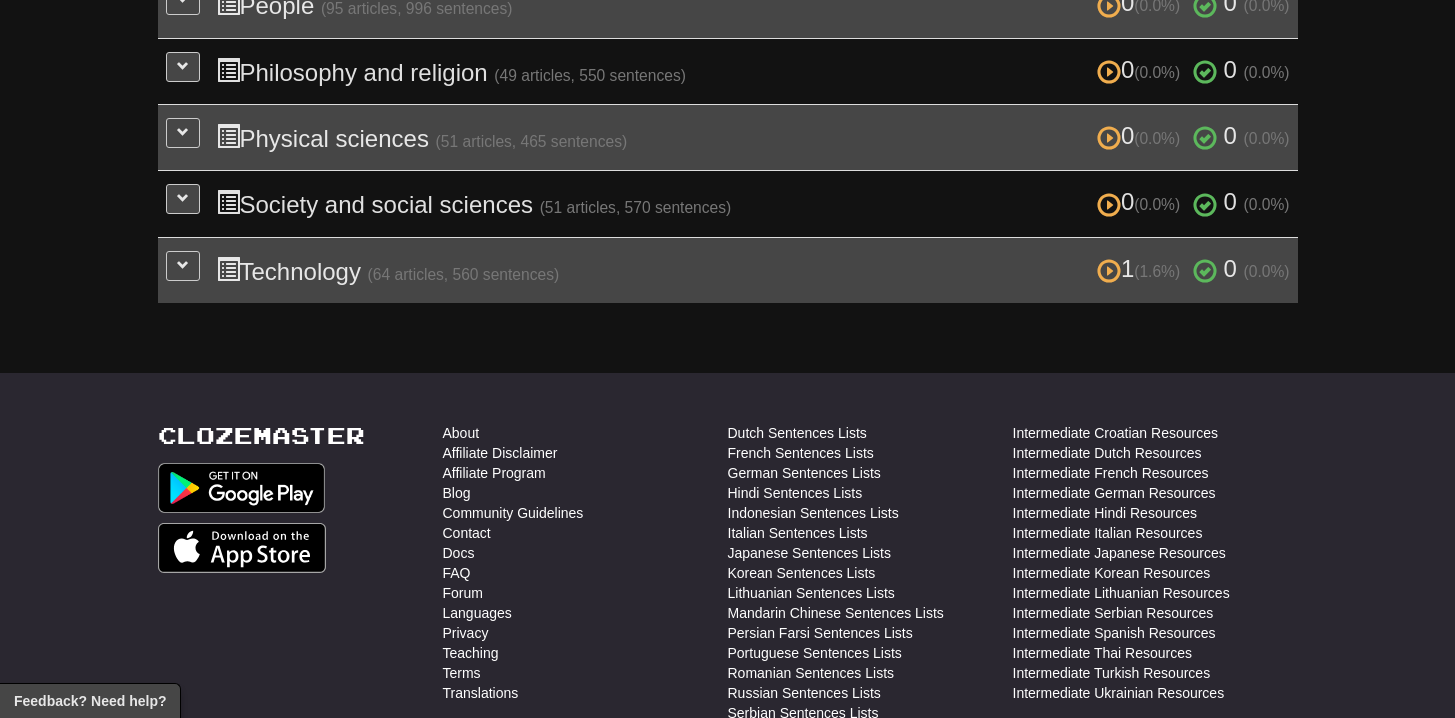 scroll, scrollTop: 1236, scrollLeft: 0, axis: vertical 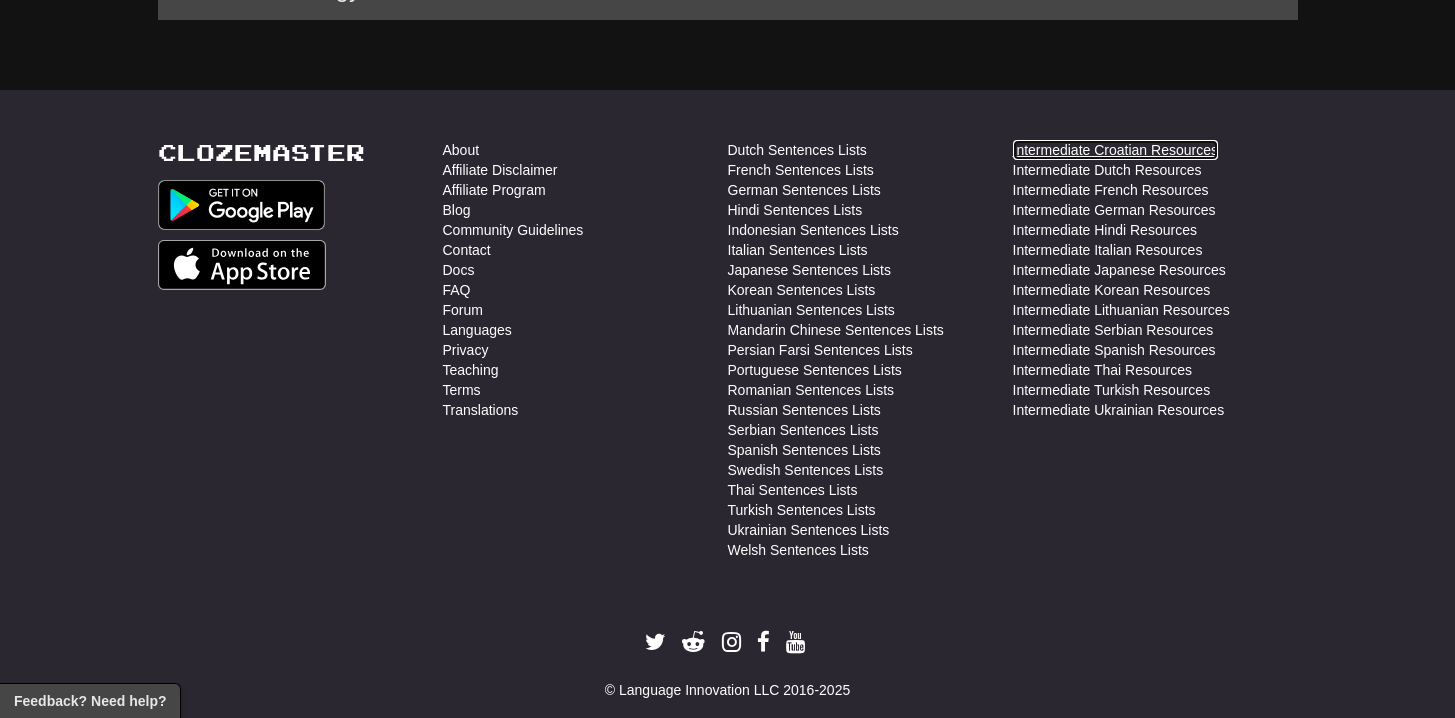 click on "Intermediate Croatian Resources" at bounding box center (1115, 150) 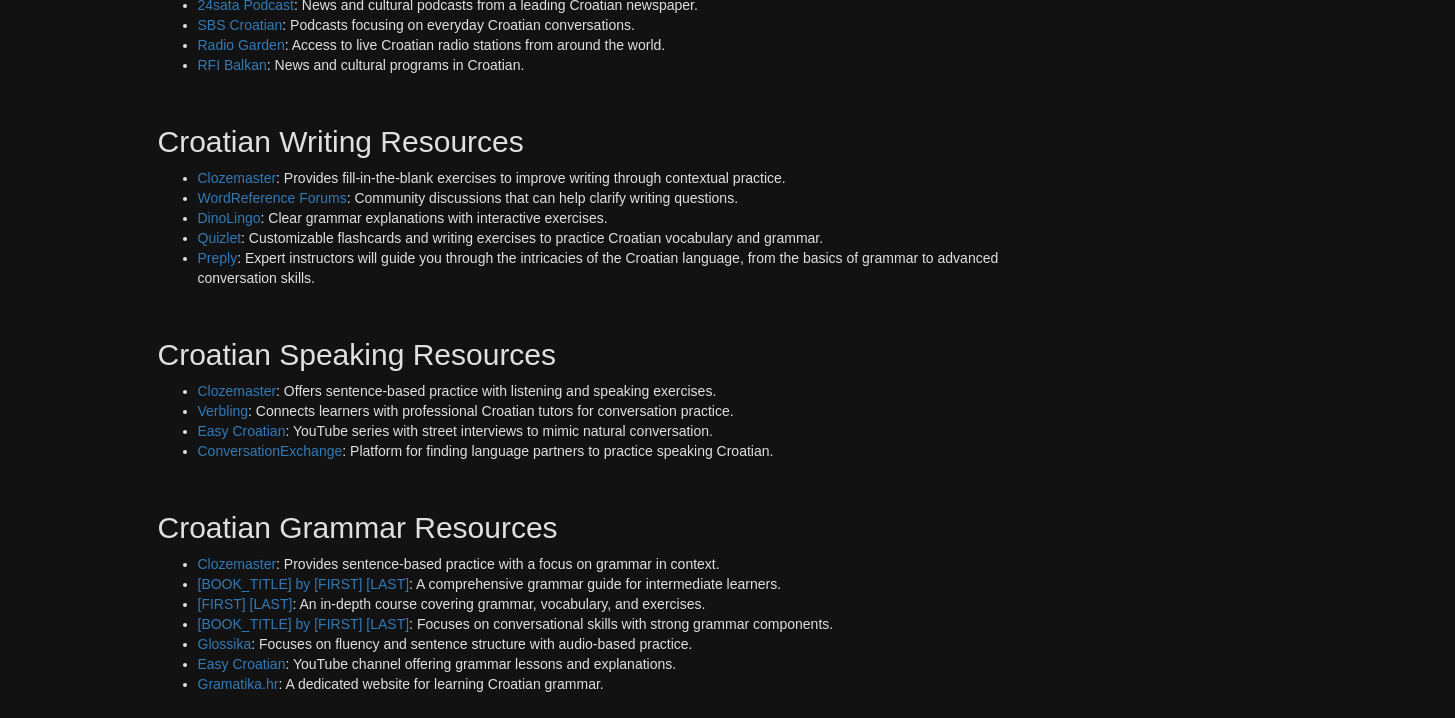 scroll, scrollTop: 1666, scrollLeft: 0, axis: vertical 